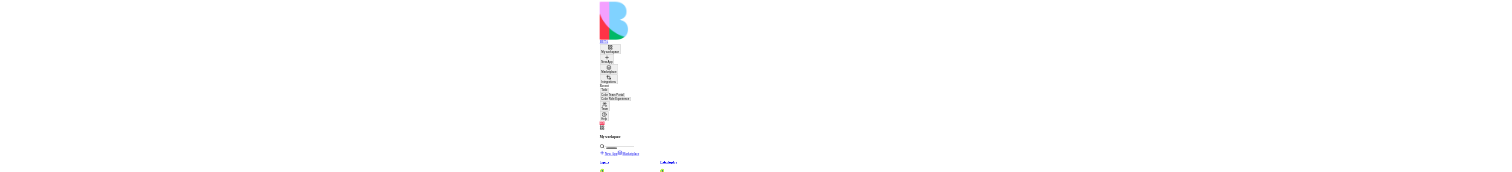 scroll, scrollTop: 0, scrollLeft: 0, axis: both 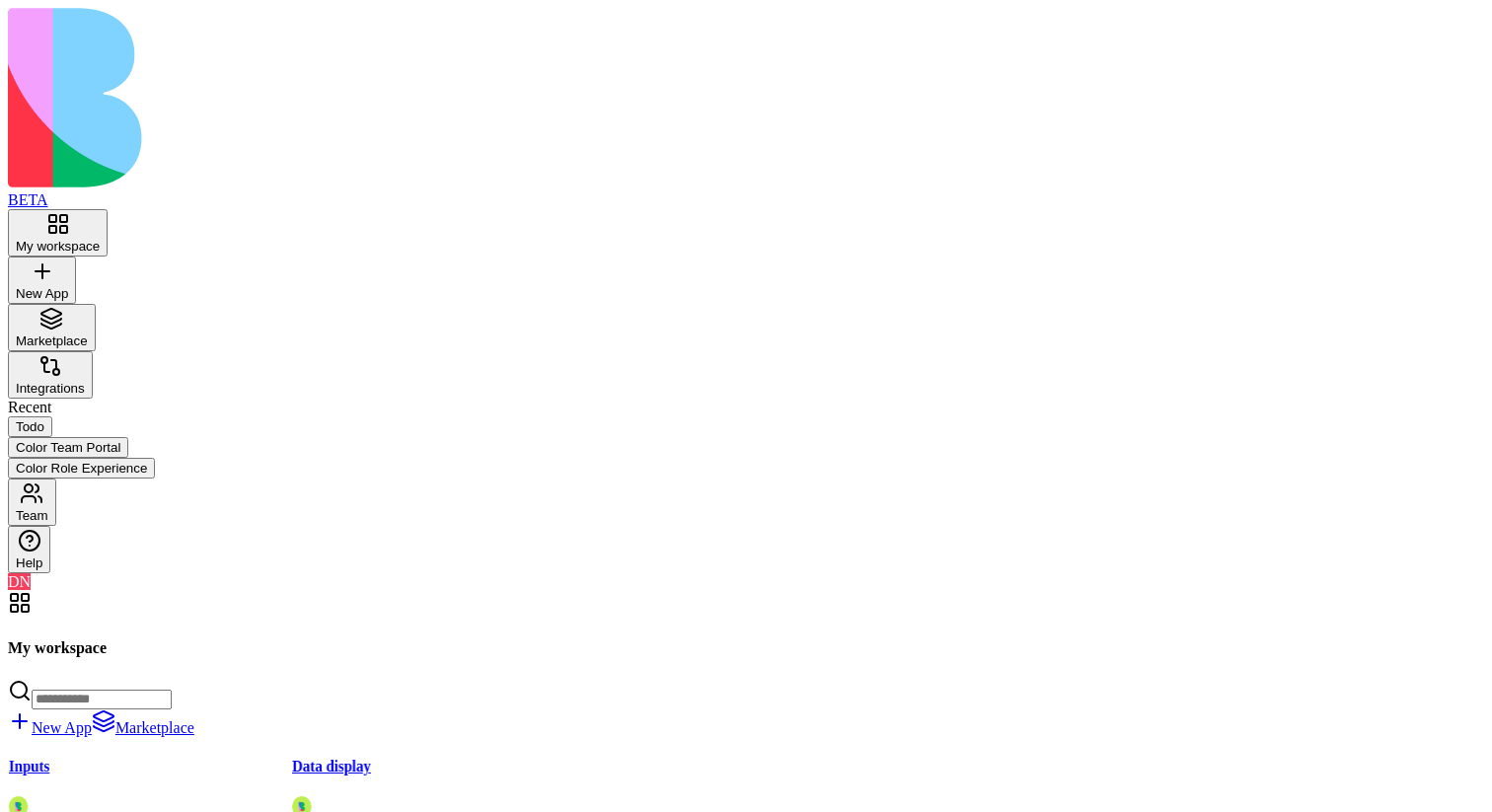 click on "New App" at bounding box center [41, 280] 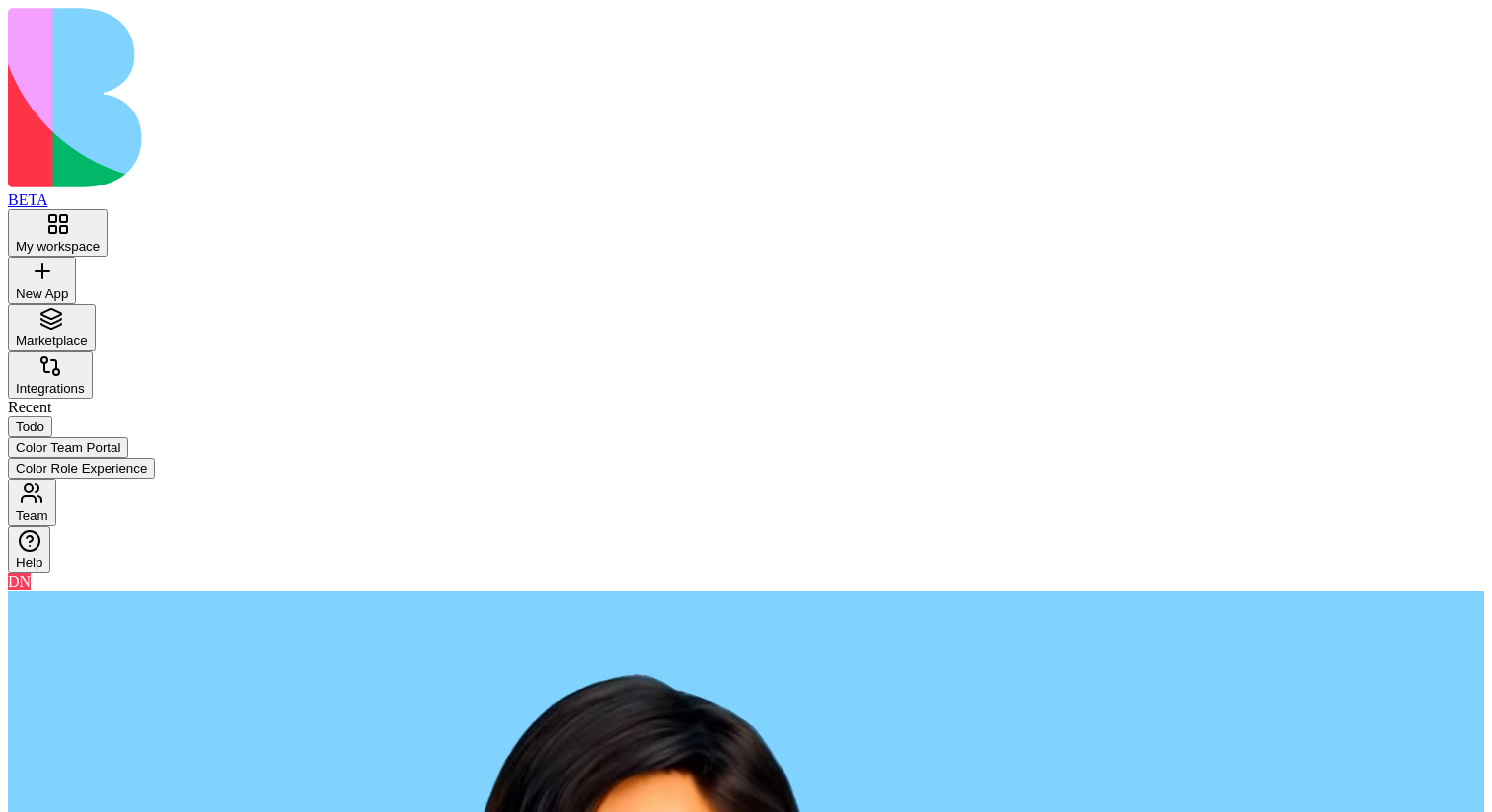 click at bounding box center [84, 2853] 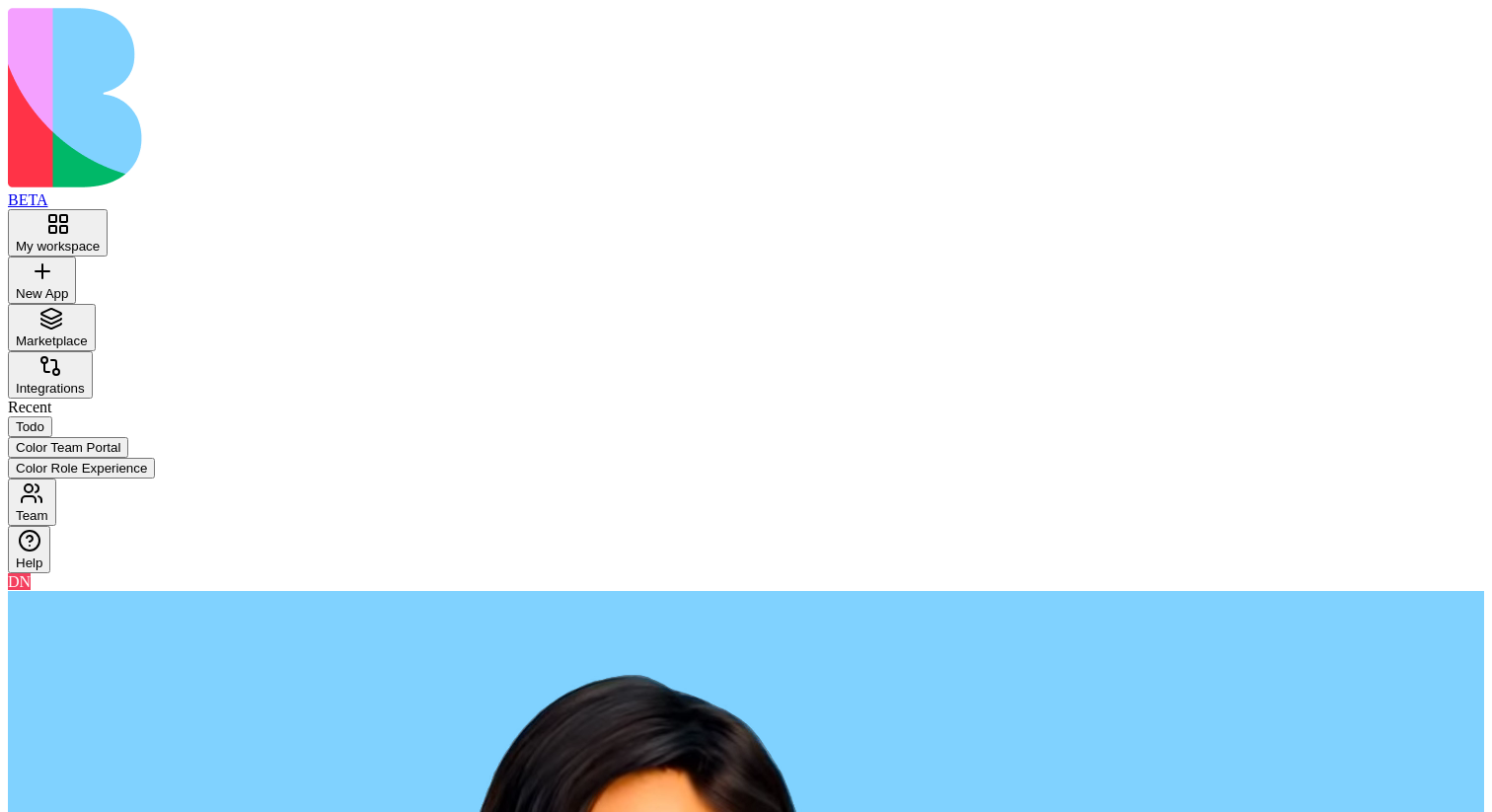type on "**********" 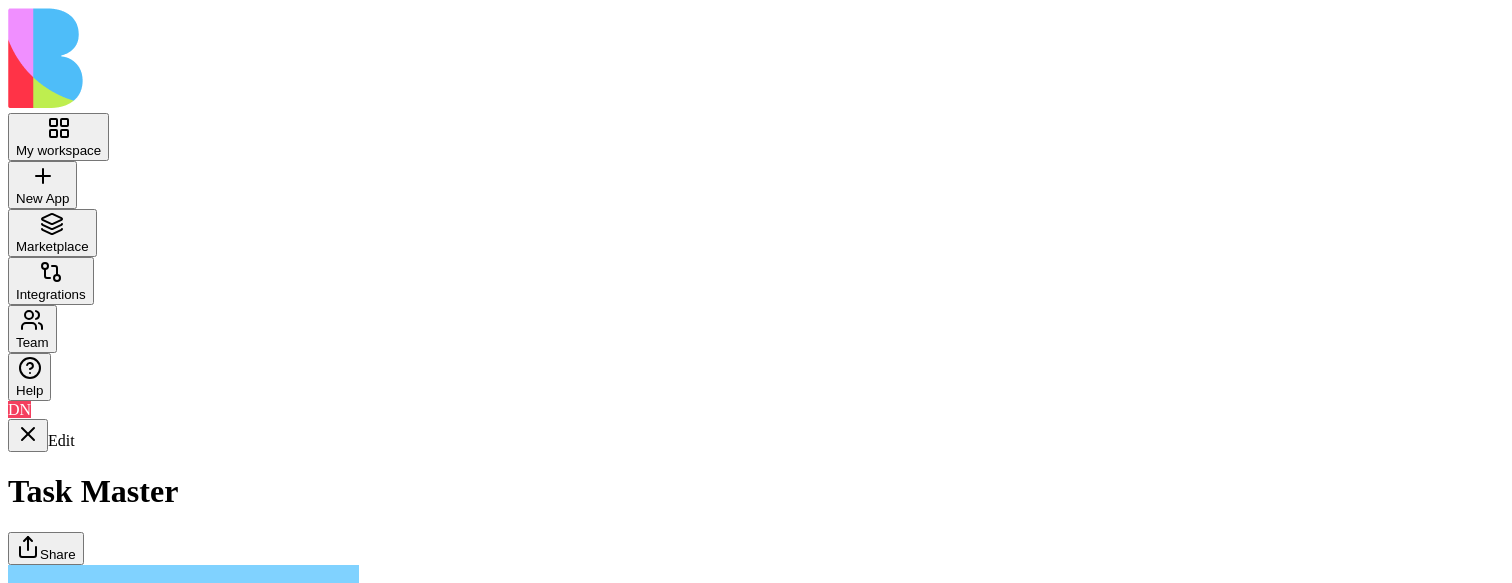 scroll, scrollTop: 241, scrollLeft: 0, axis: vertical 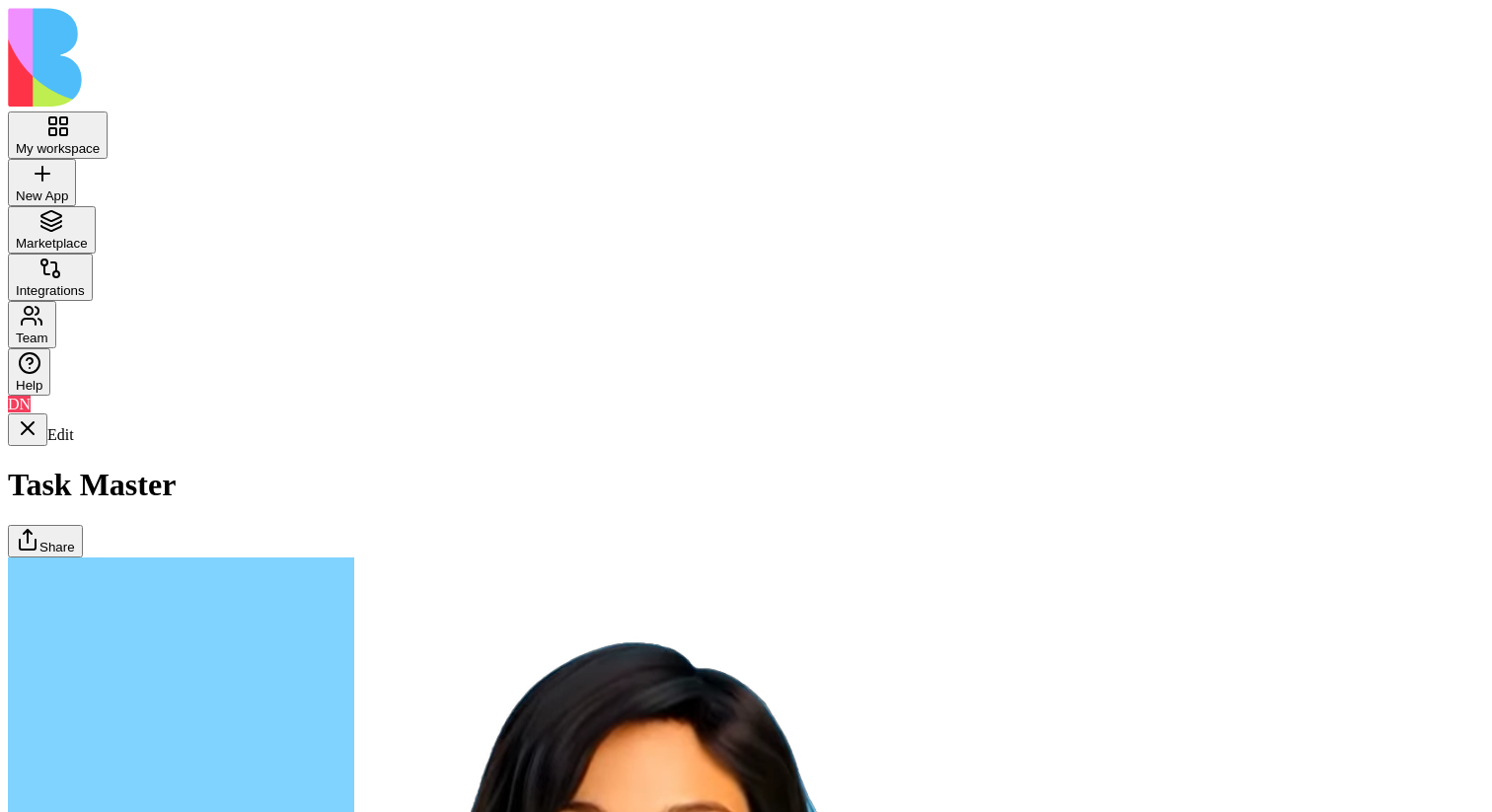 click at bounding box center (28, 429) 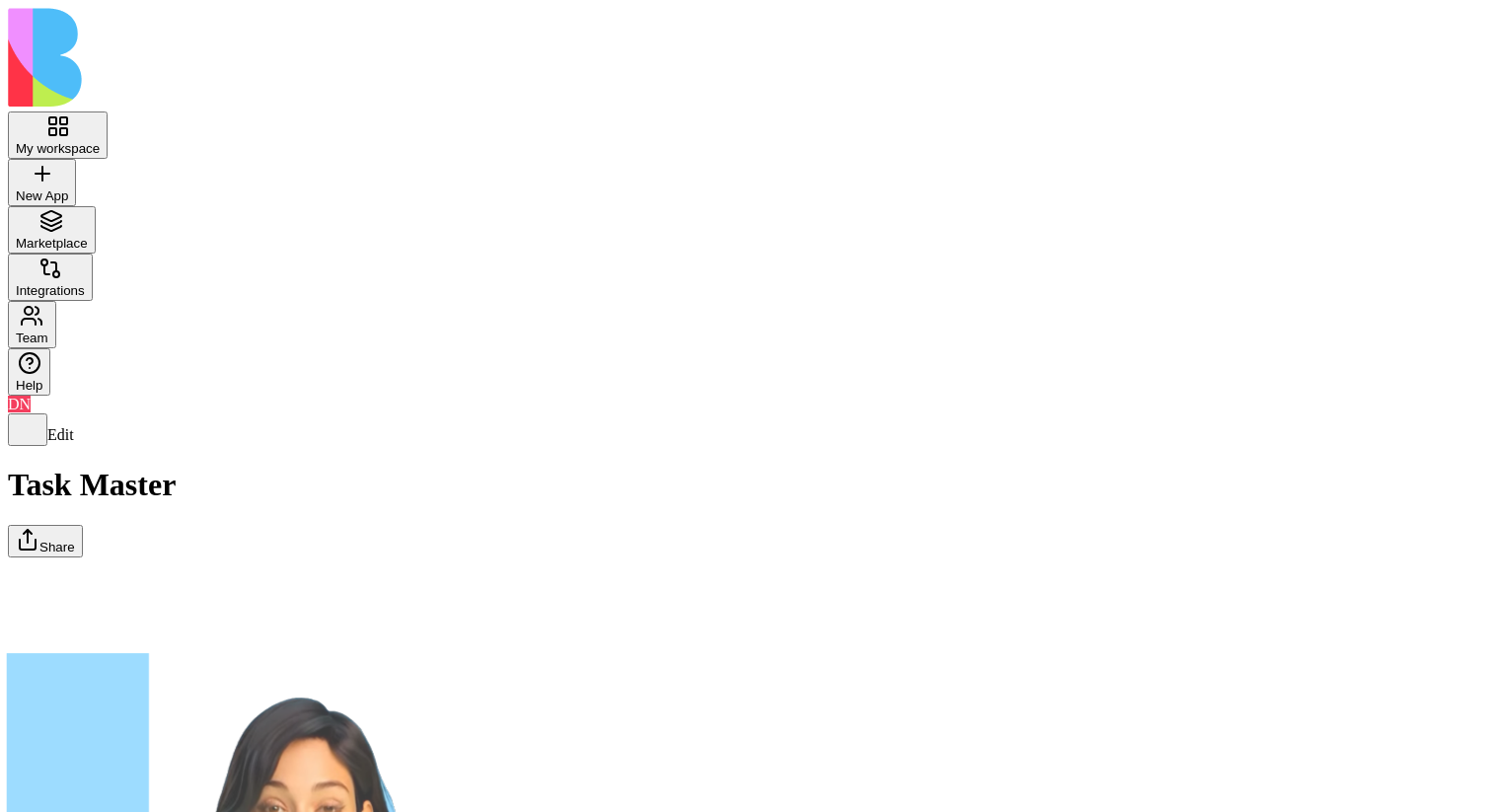 scroll, scrollTop: 476, scrollLeft: 0, axis: vertical 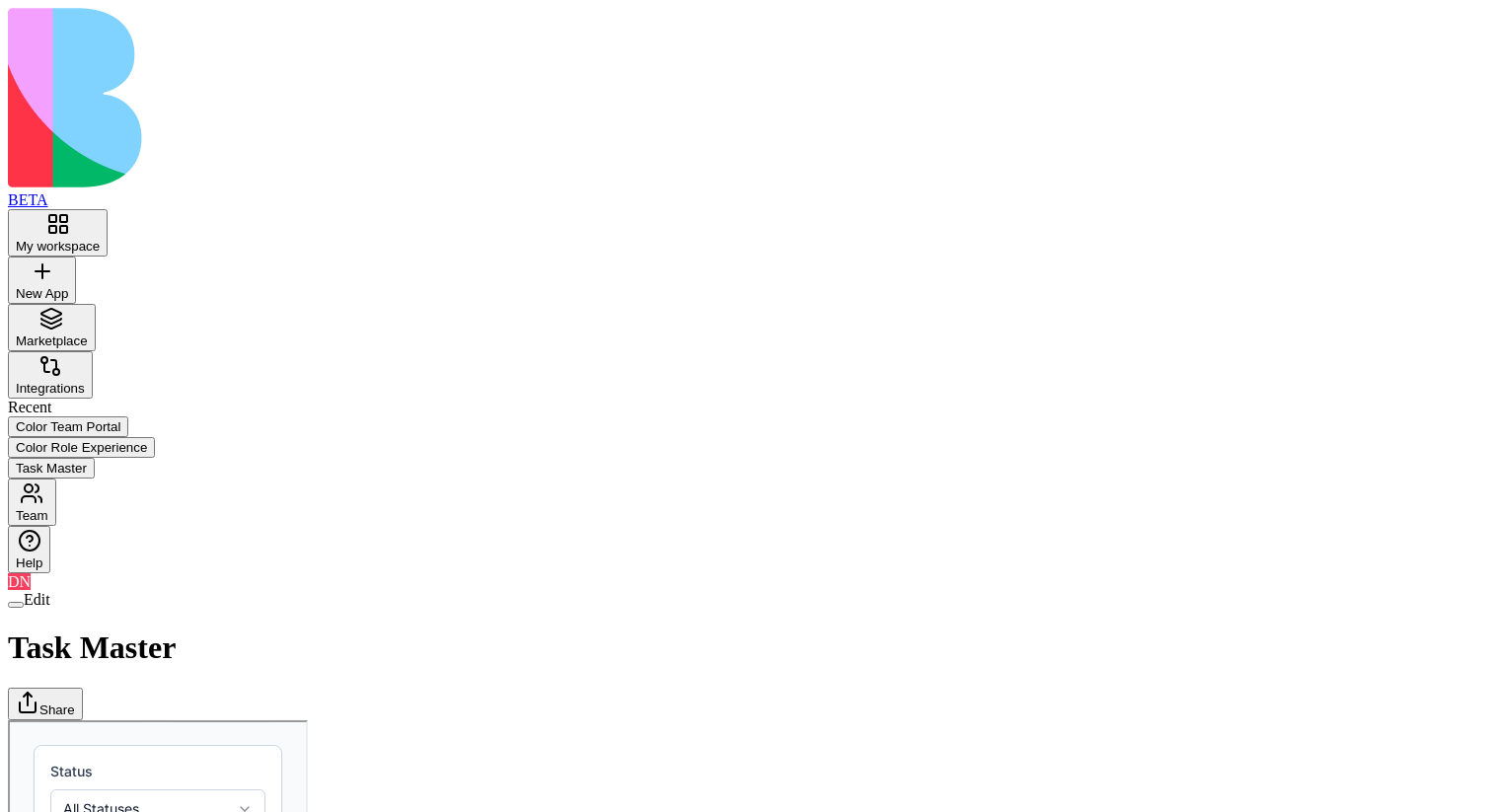 click on "New App" at bounding box center (41, 293) 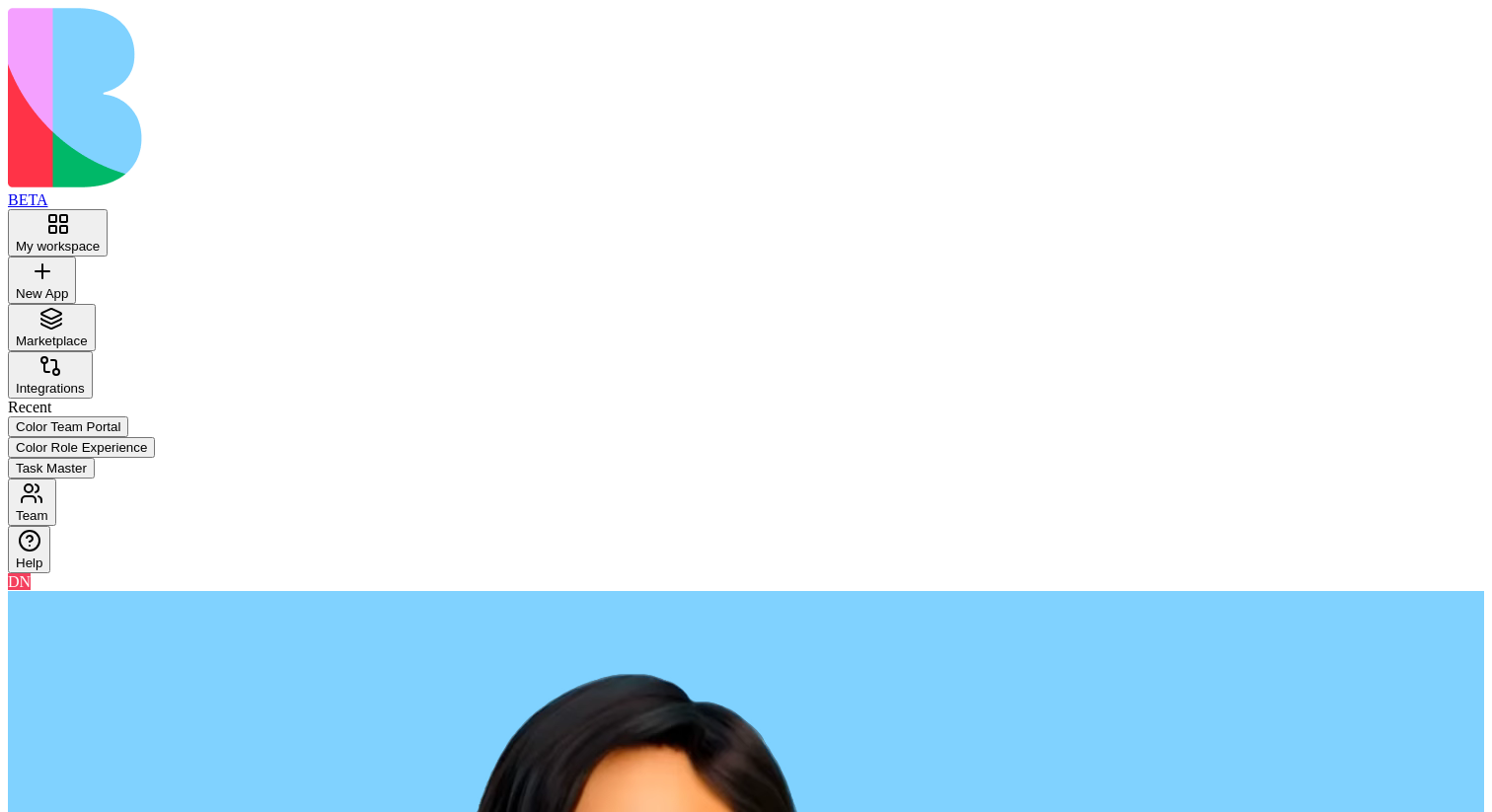 type 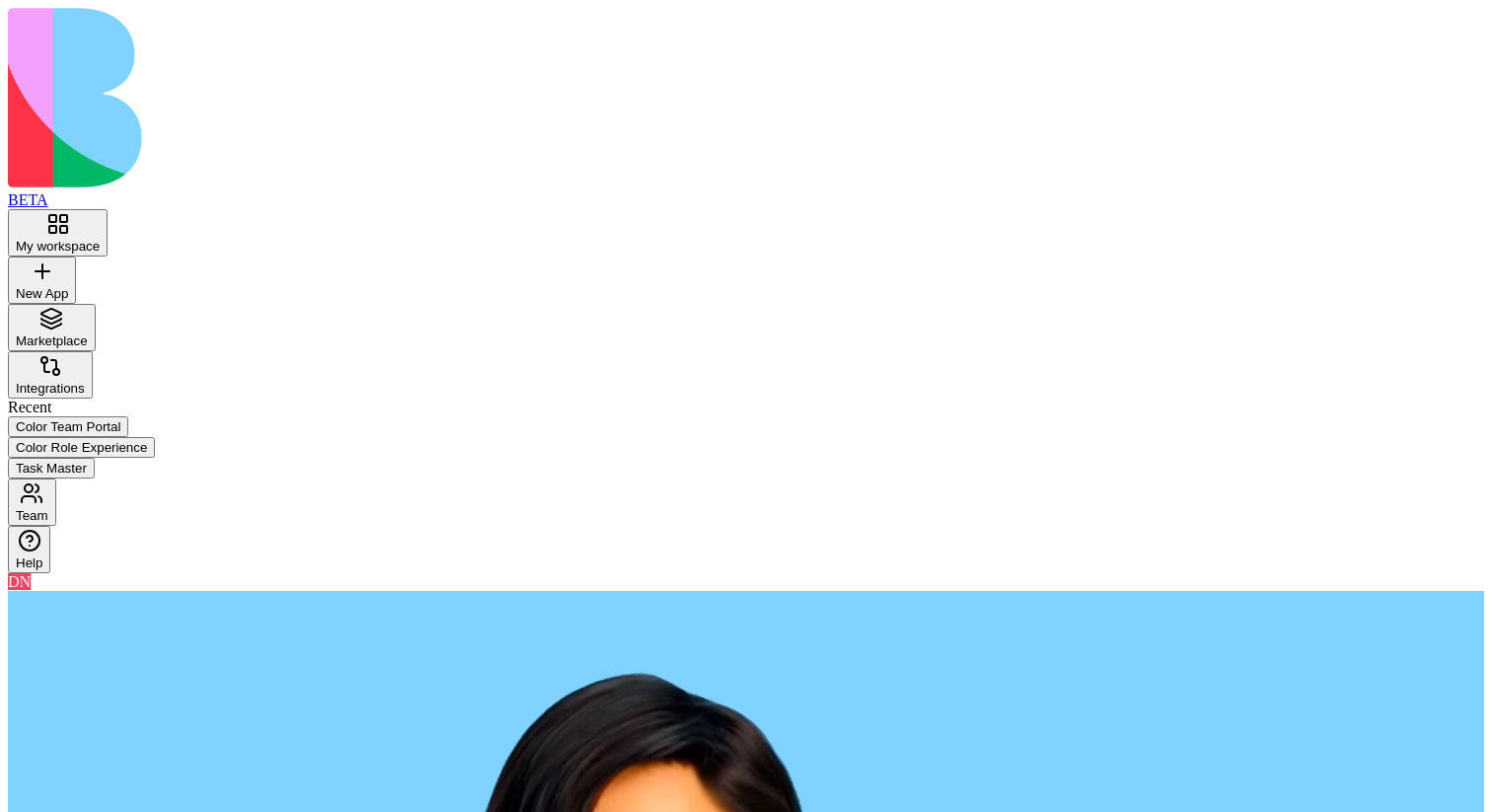 click on "Marketing" at bounding box center [746, 2970] 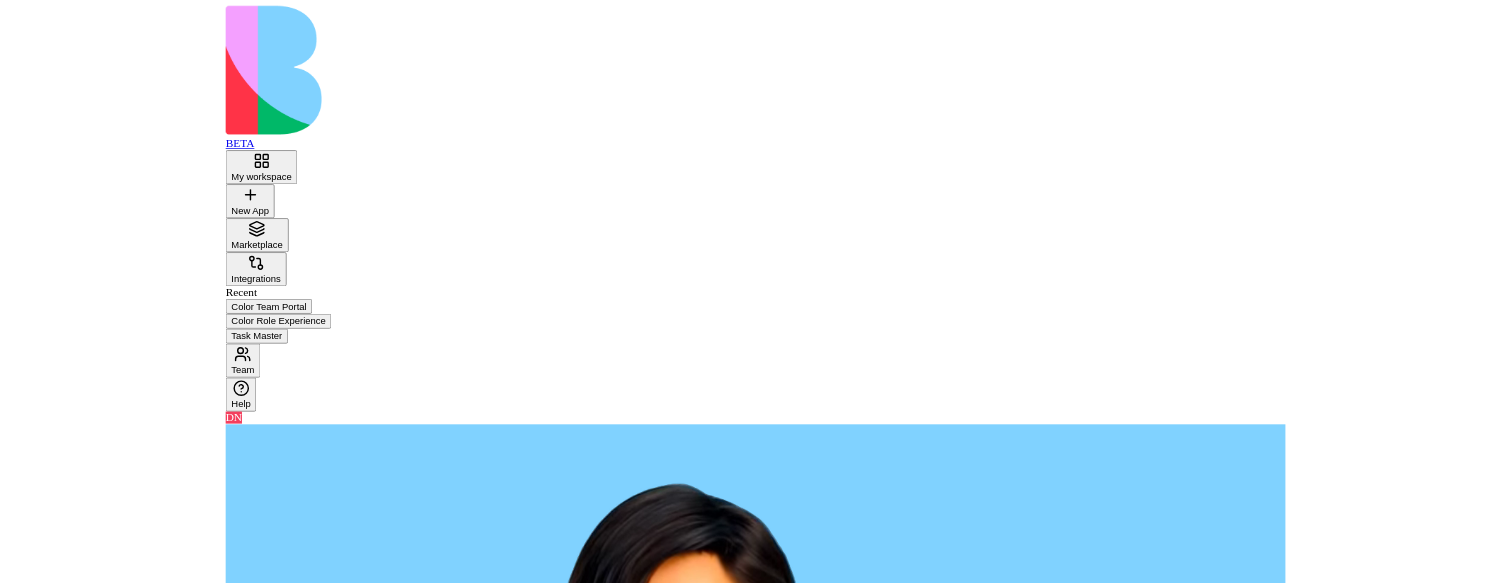 scroll, scrollTop: 0, scrollLeft: 114, axis: horizontal 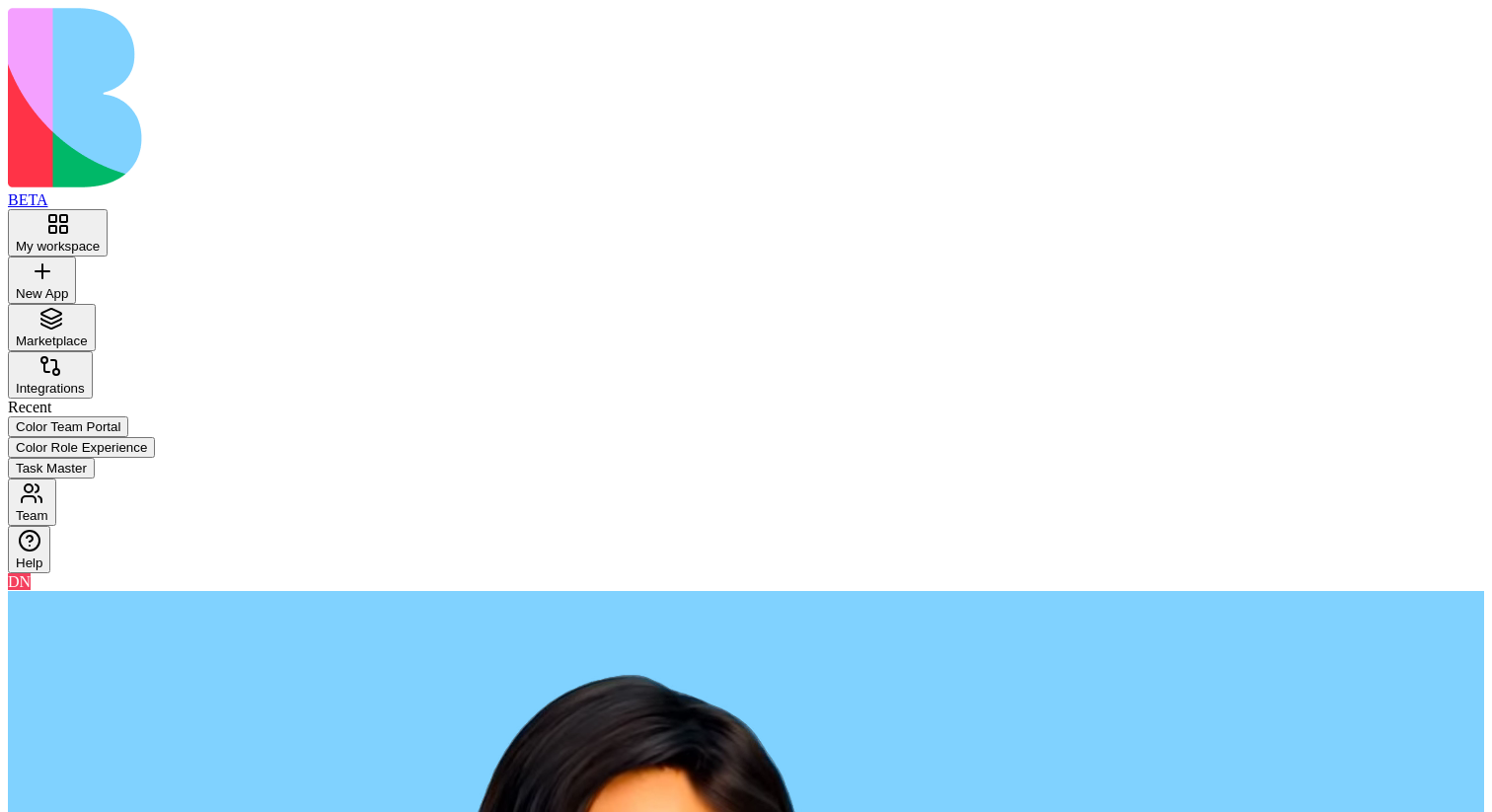 click on "Blog Draft AI" at bounding box center (746, 2980) 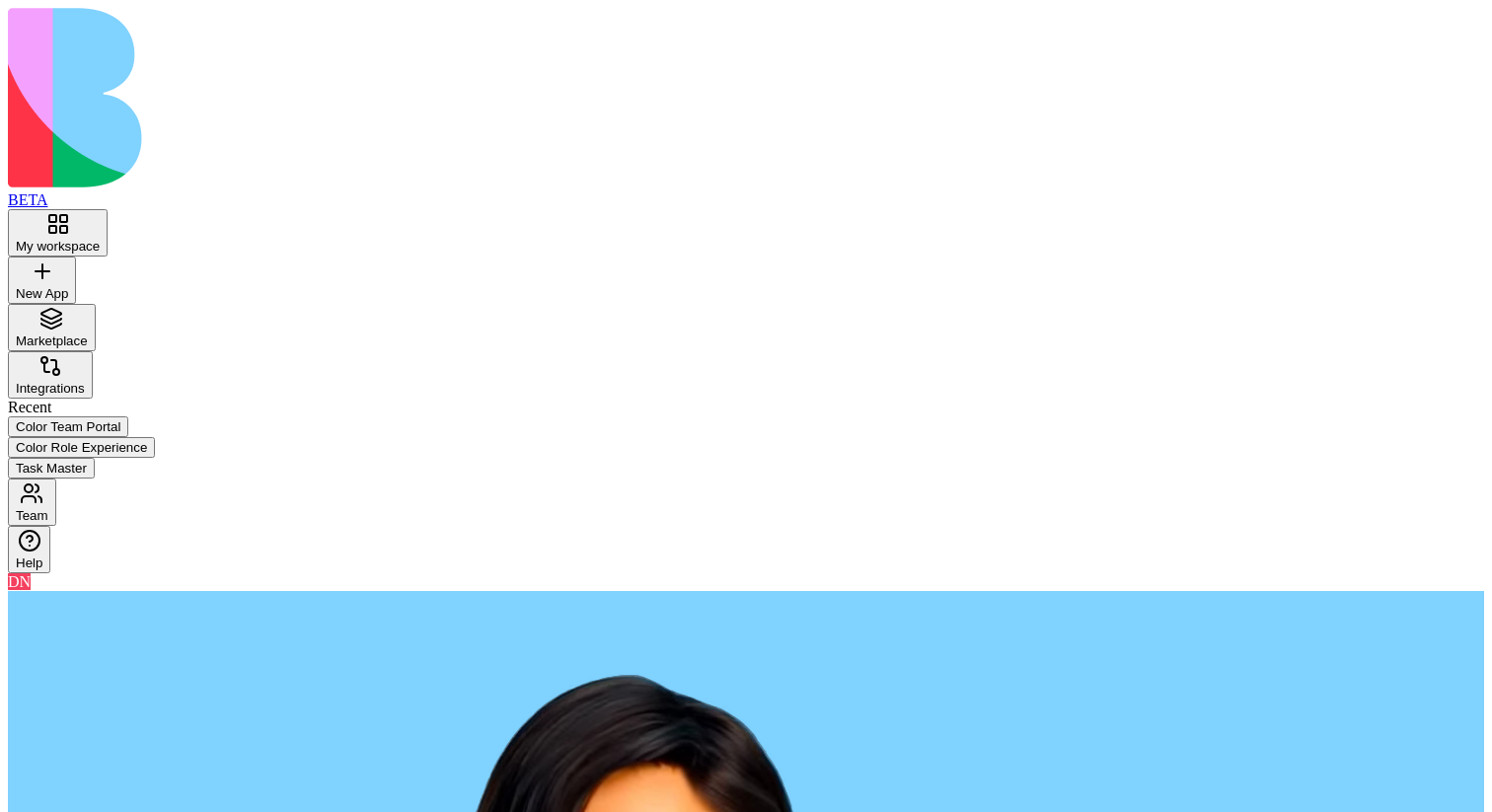 type on "**********" 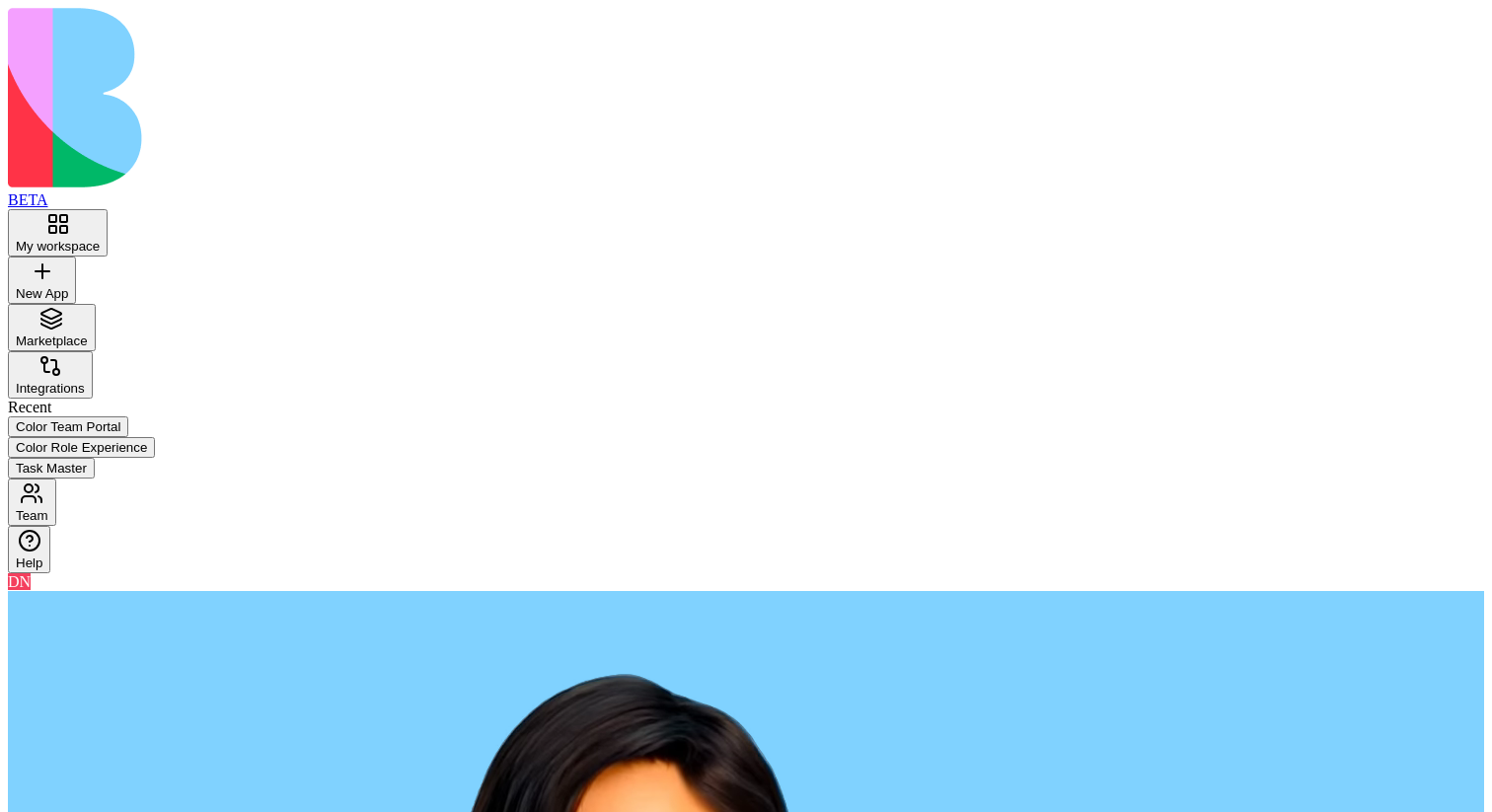 click at bounding box center (400, 3052) 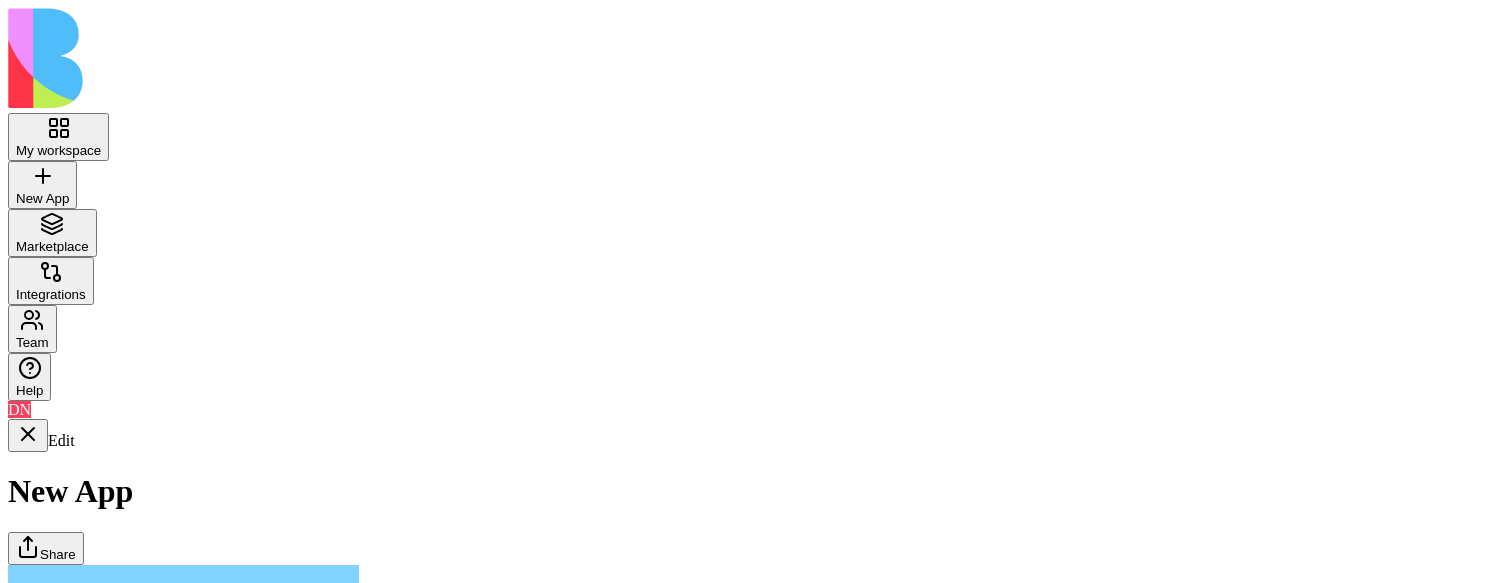type 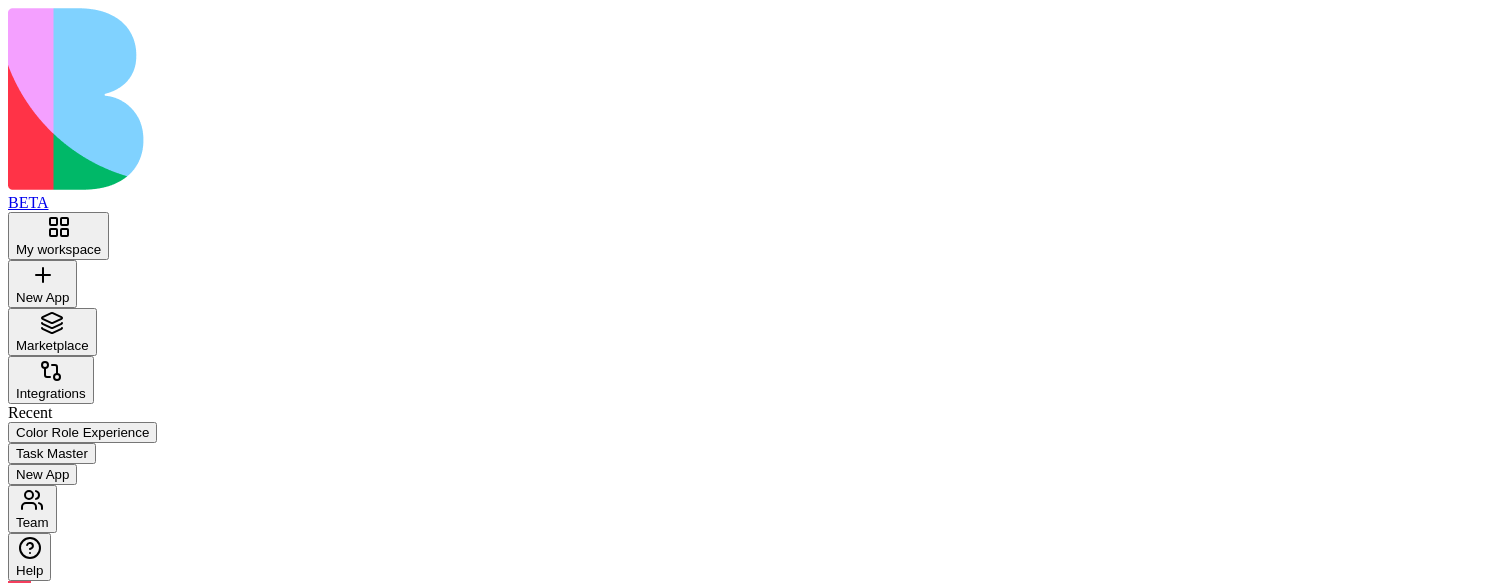 click on "My workspace" at bounding box center (58, 249) 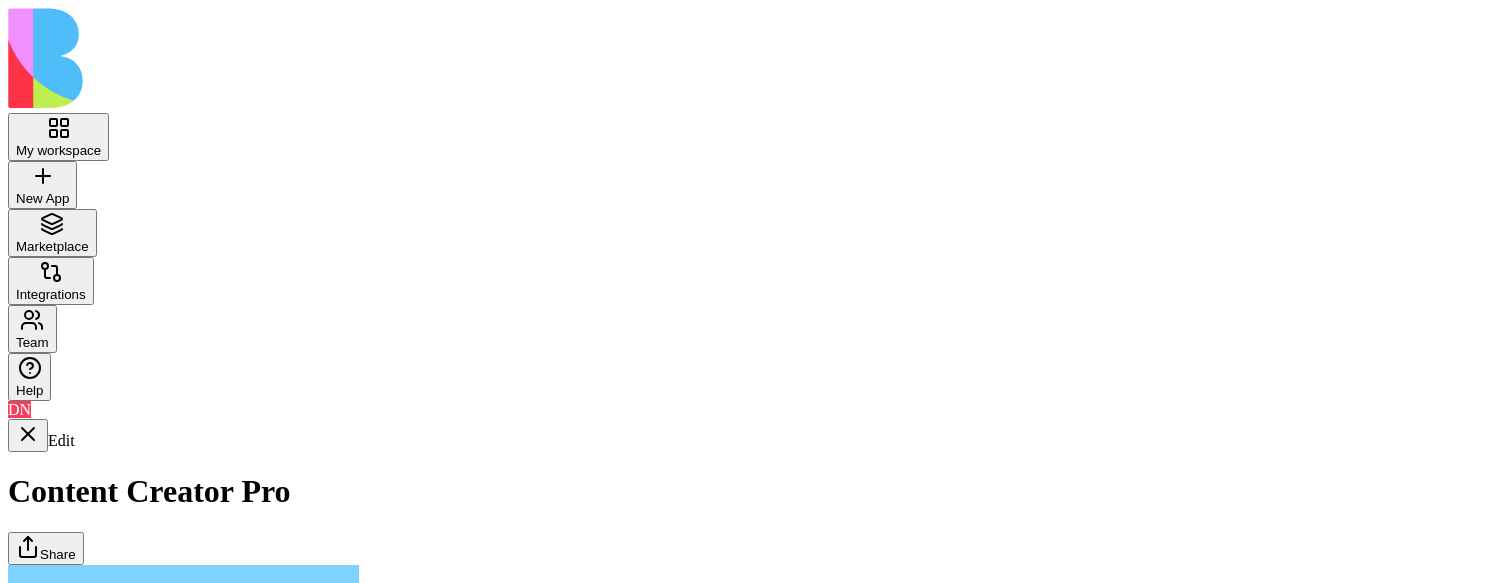 scroll, scrollTop: 0, scrollLeft: 0, axis: both 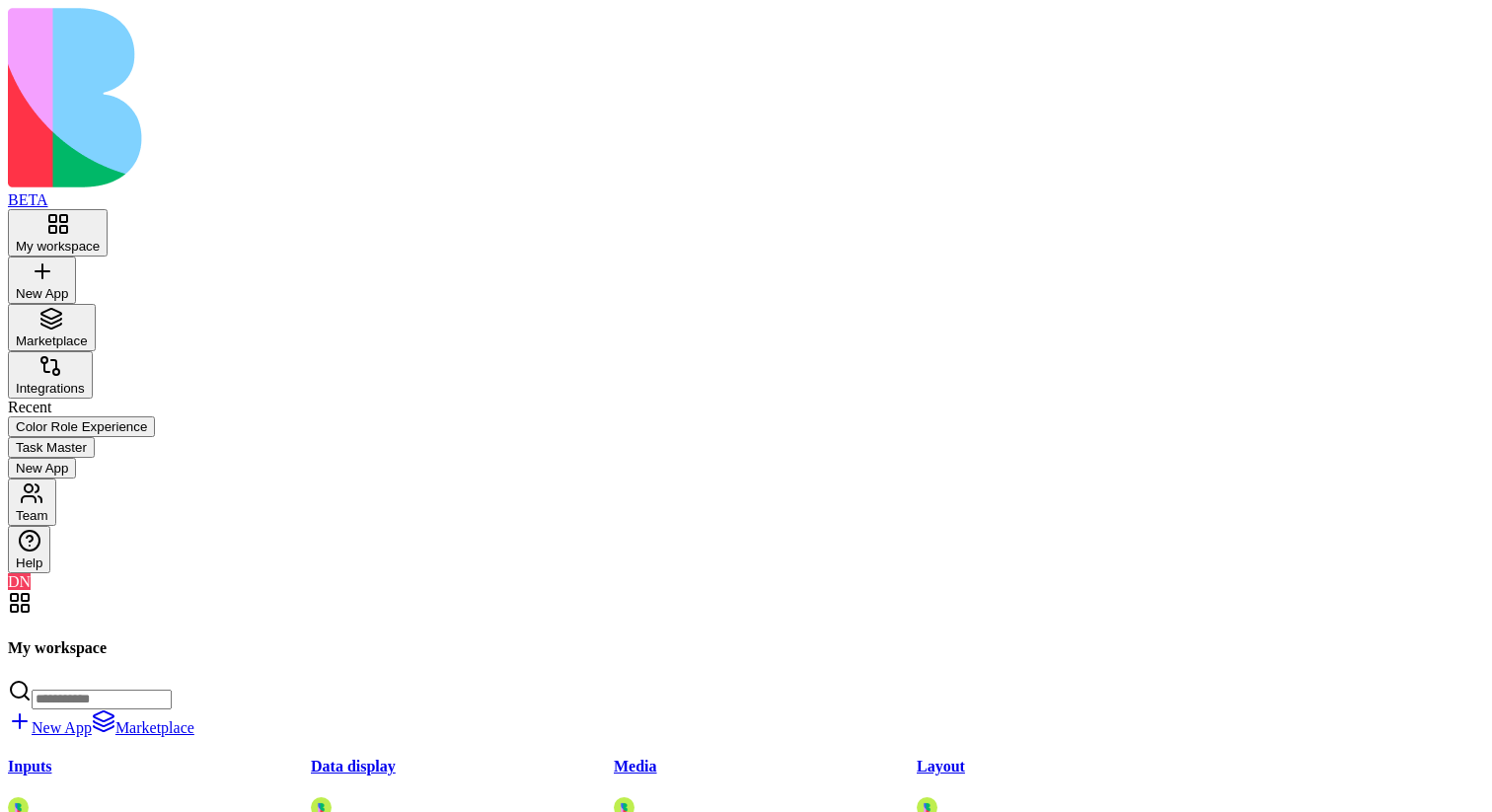 click at bounding box center (28, 1218) 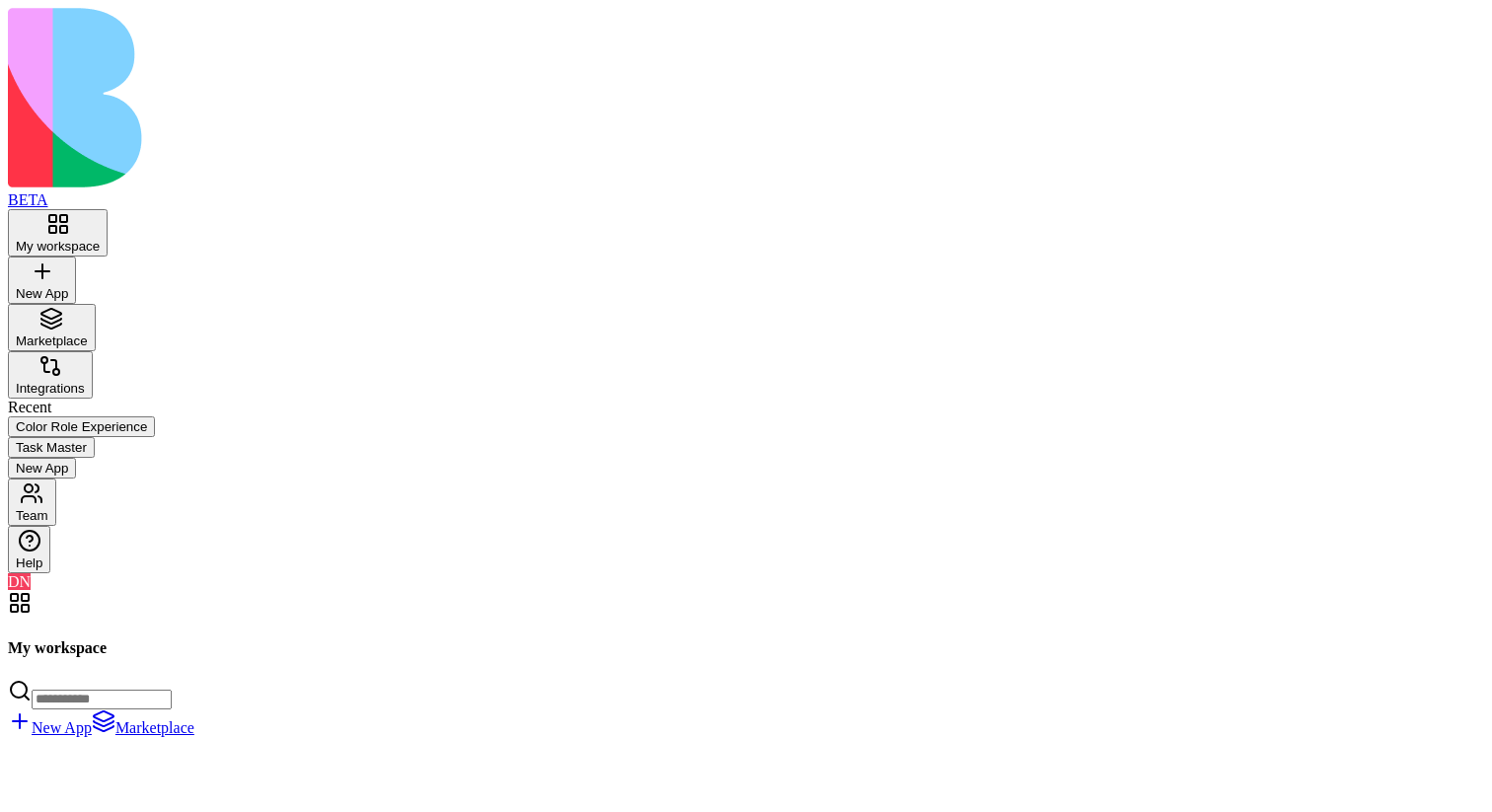 click on "Launch" at bounding box center (37, 1006) 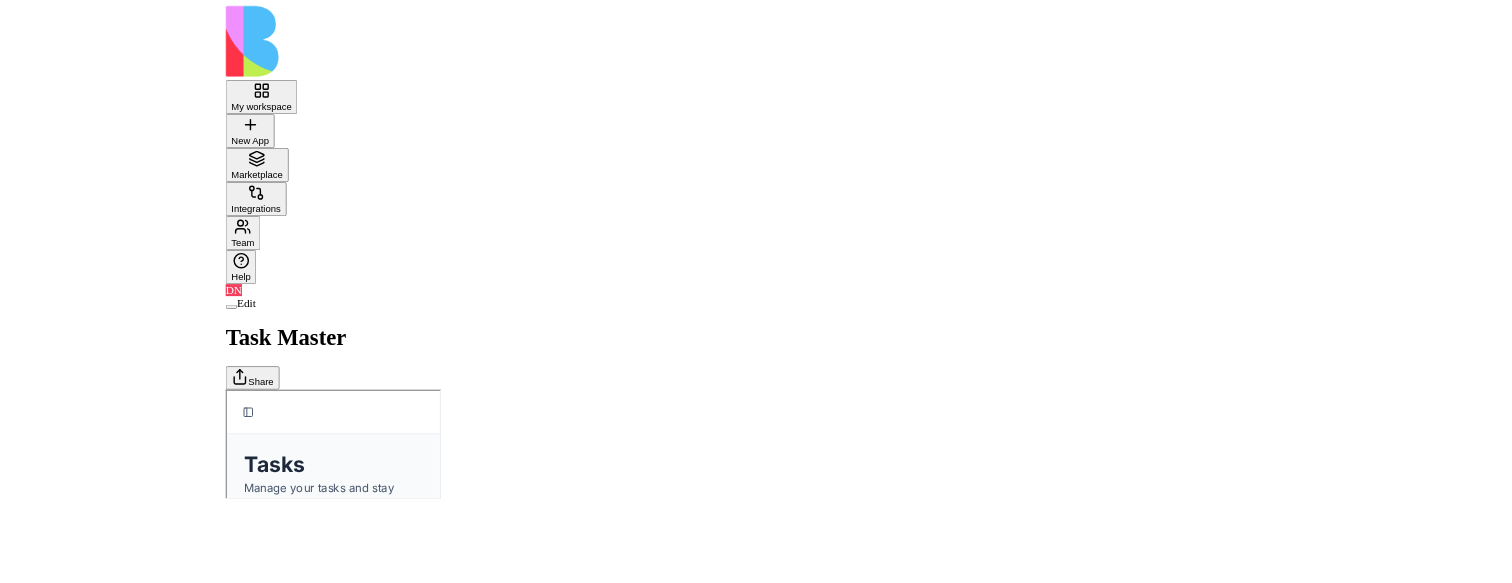 scroll, scrollTop: 0, scrollLeft: 0, axis: both 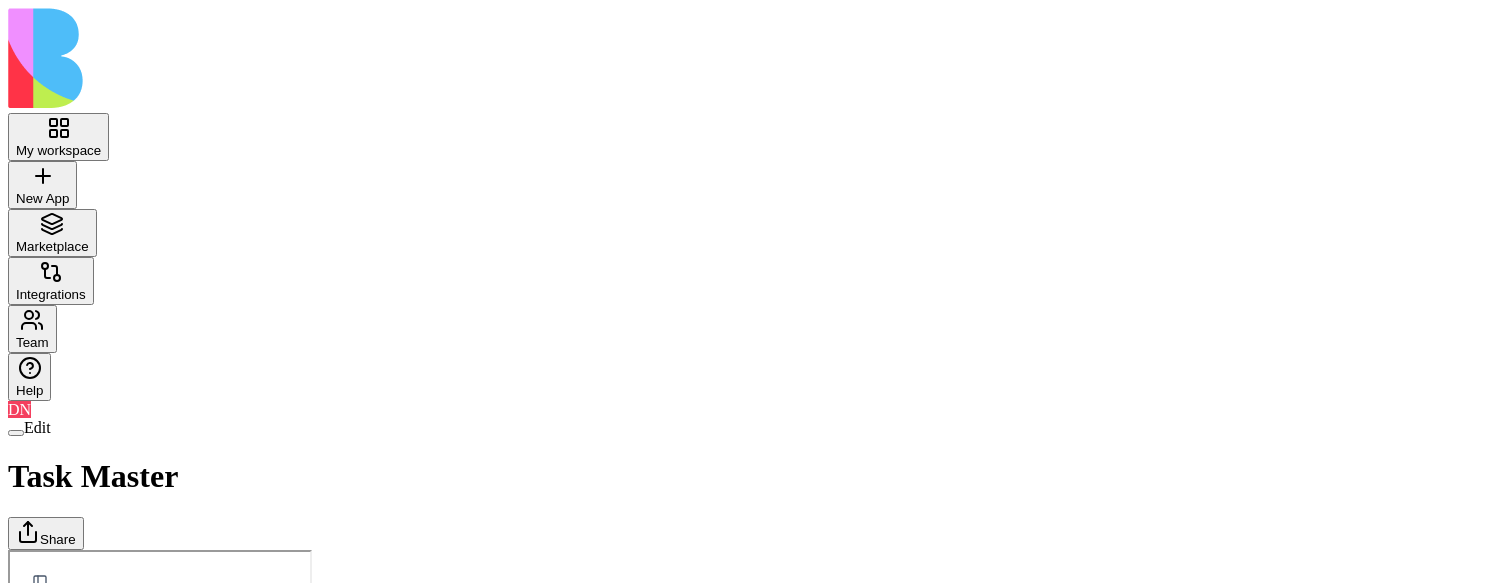 click on "Share" at bounding box center (46, 533) 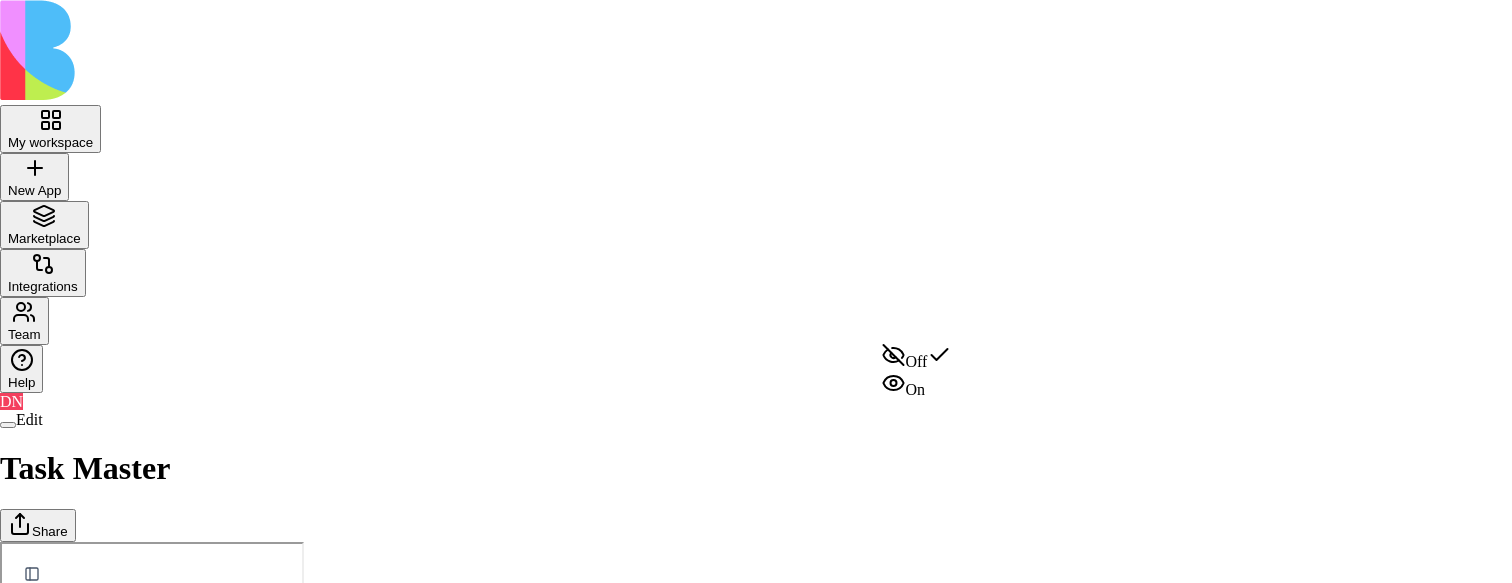 click on "My workspace New App
To pick up a draggable item, press the space bar.
While dragging, use the arrow keys to move the item.
Press space again to drop the item in its new position, or press escape to cancel.
Marketplace Integrations Team Help DN Edit Task Master Share Share "Task Master" Choose how people can discover and access your app General access Blocks Members can build, edit and interact Can build Link sharing Anyone on the internet can view Off Member access (1) DN Don Neumark2  (you) don+core@blocks.ws Can build Done Close Off On" at bounding box center (756, 637) 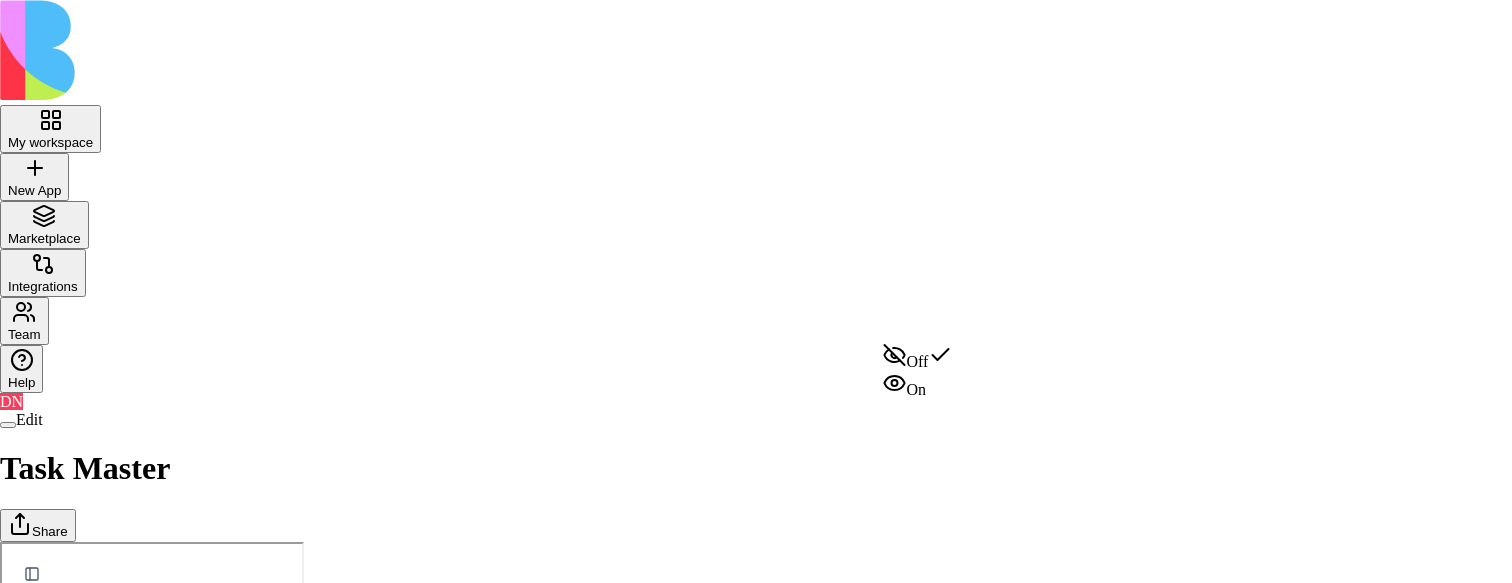 click on "On" at bounding box center [918, 385] 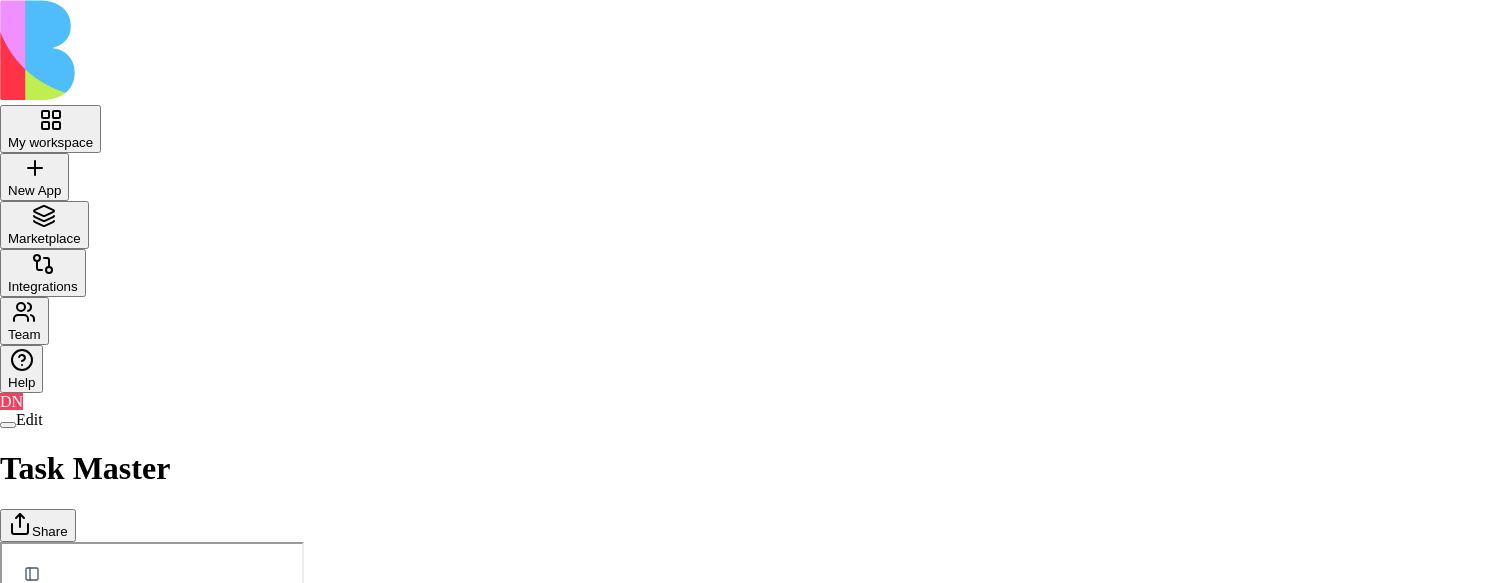 click on "Copy Link" at bounding box center [49, 1237] 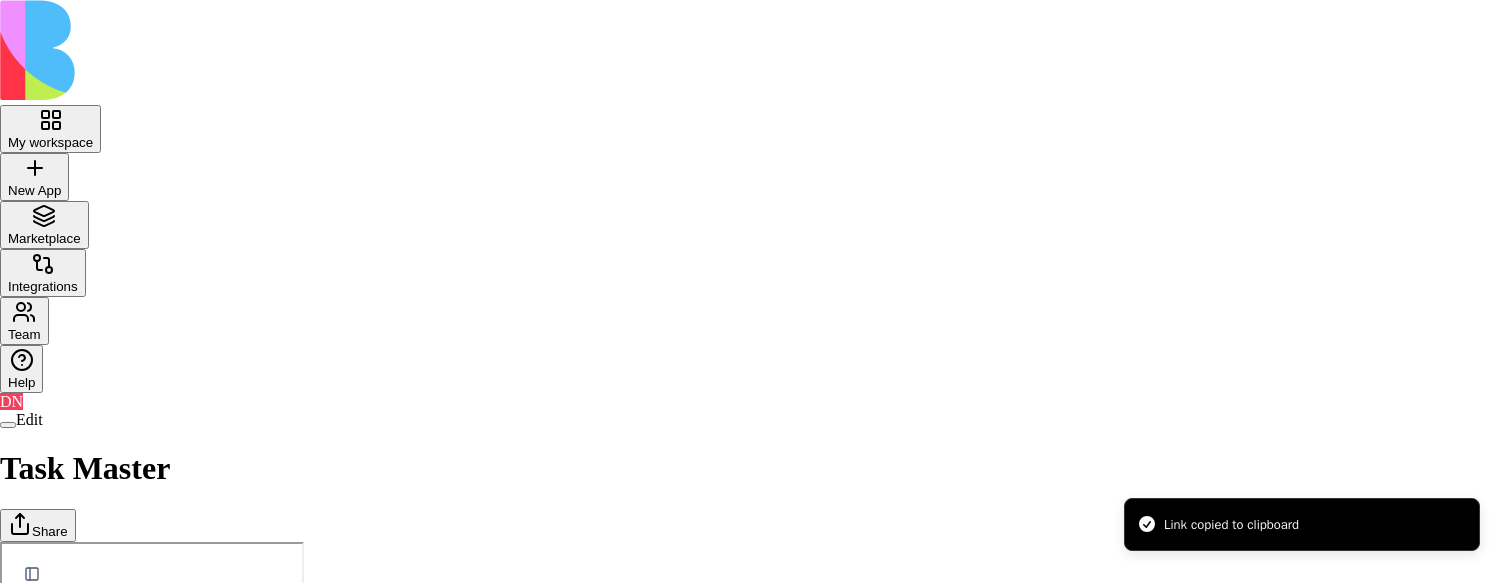 click on "Done" at bounding box center (123, 1243) 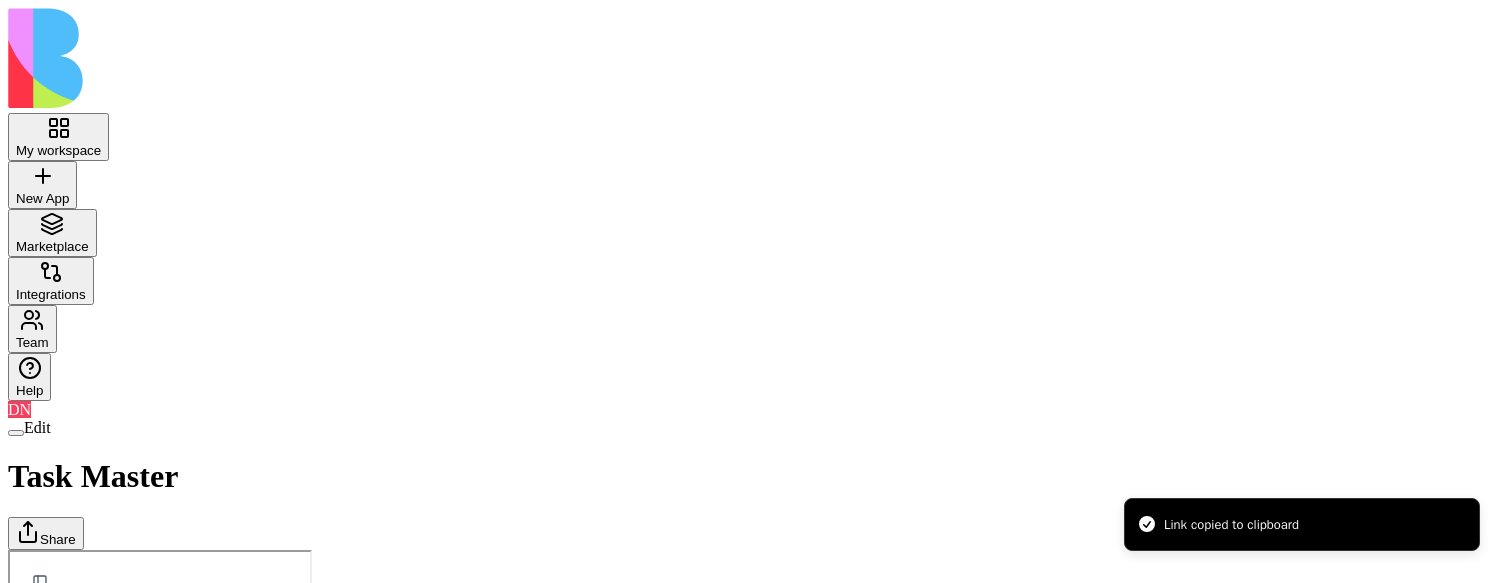 type 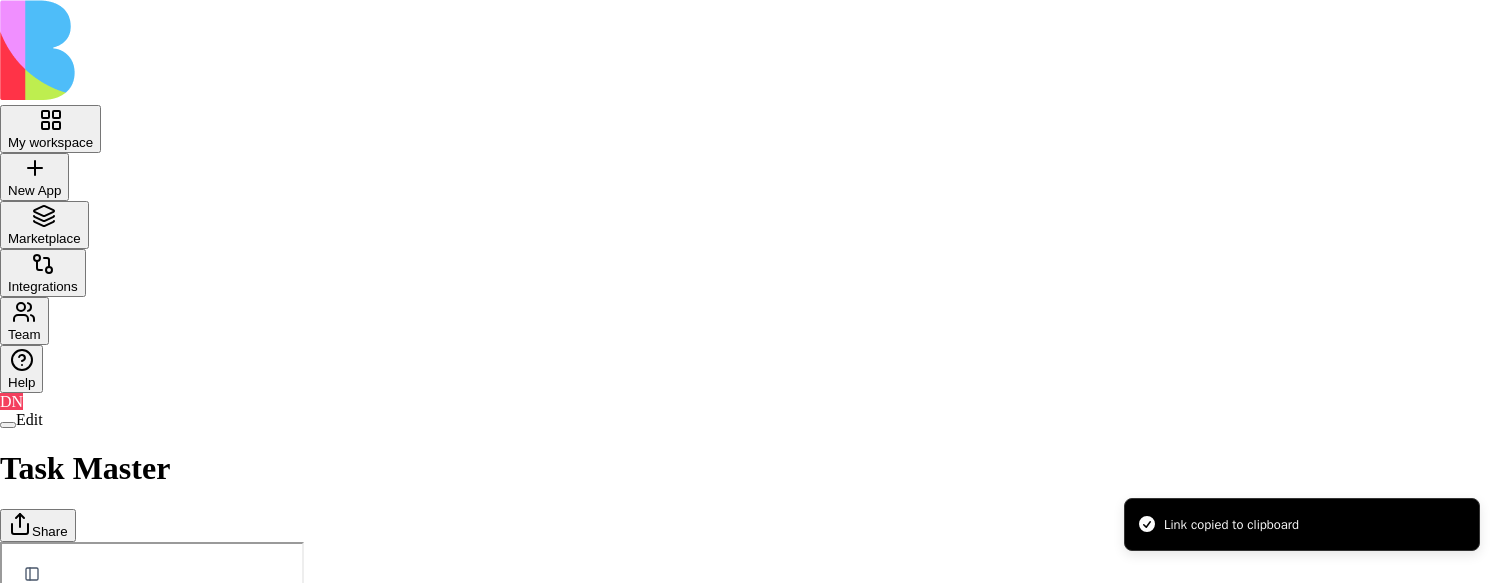 click 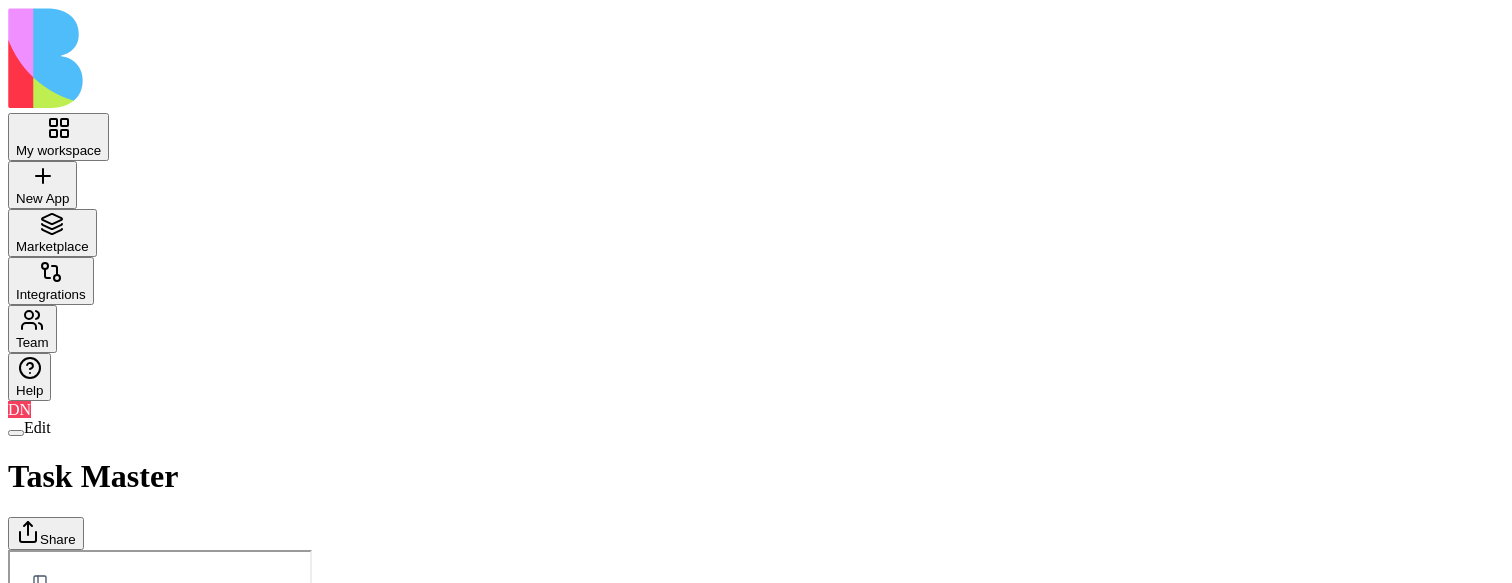 click at bounding box center [16, 433] 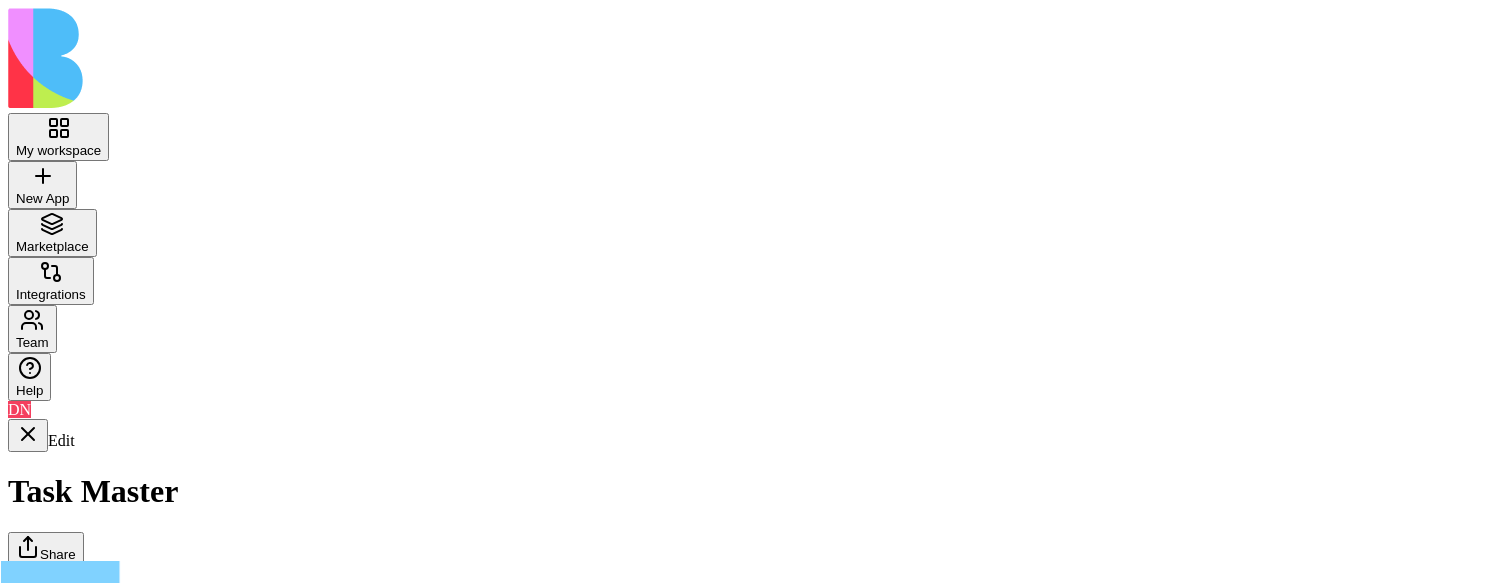 scroll, scrollTop: 1077, scrollLeft: 0, axis: vertical 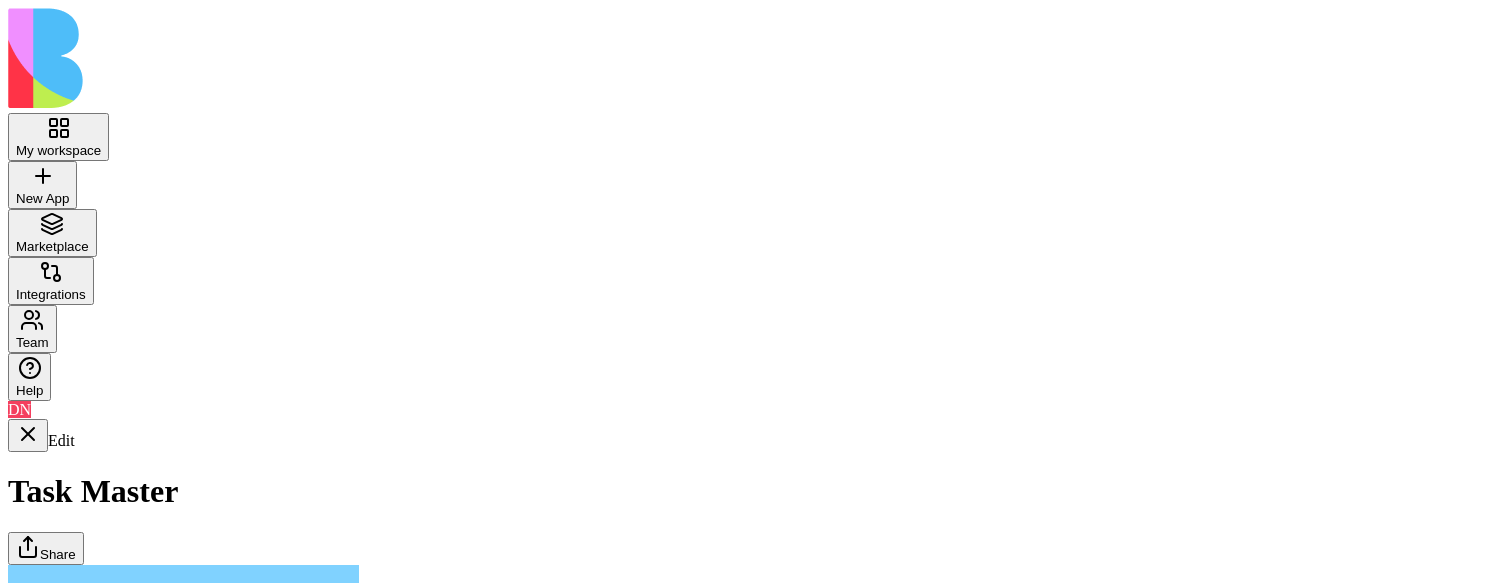 click at bounding box center (28, 6715) 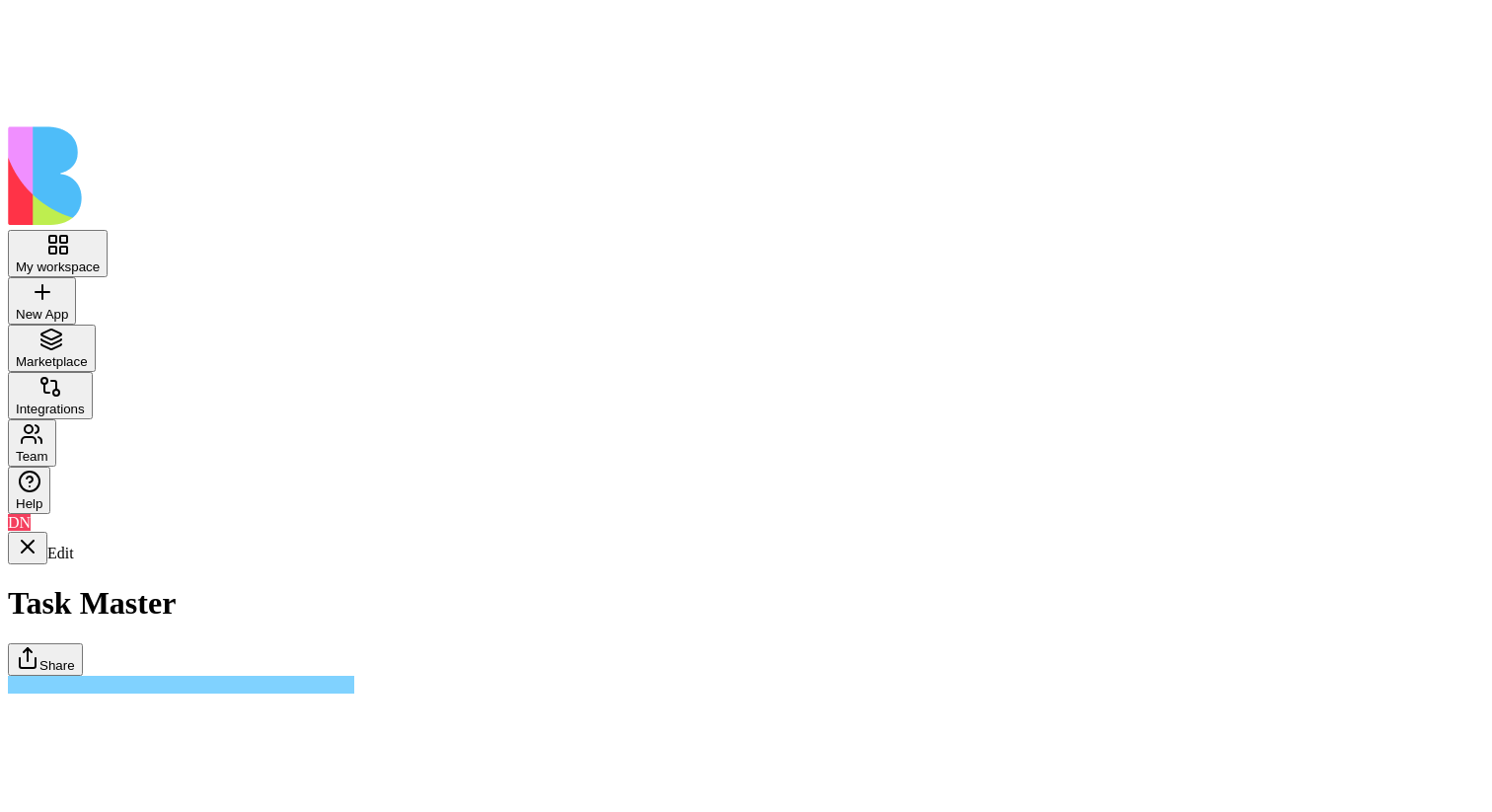 scroll, scrollTop: 0, scrollLeft: 0, axis: both 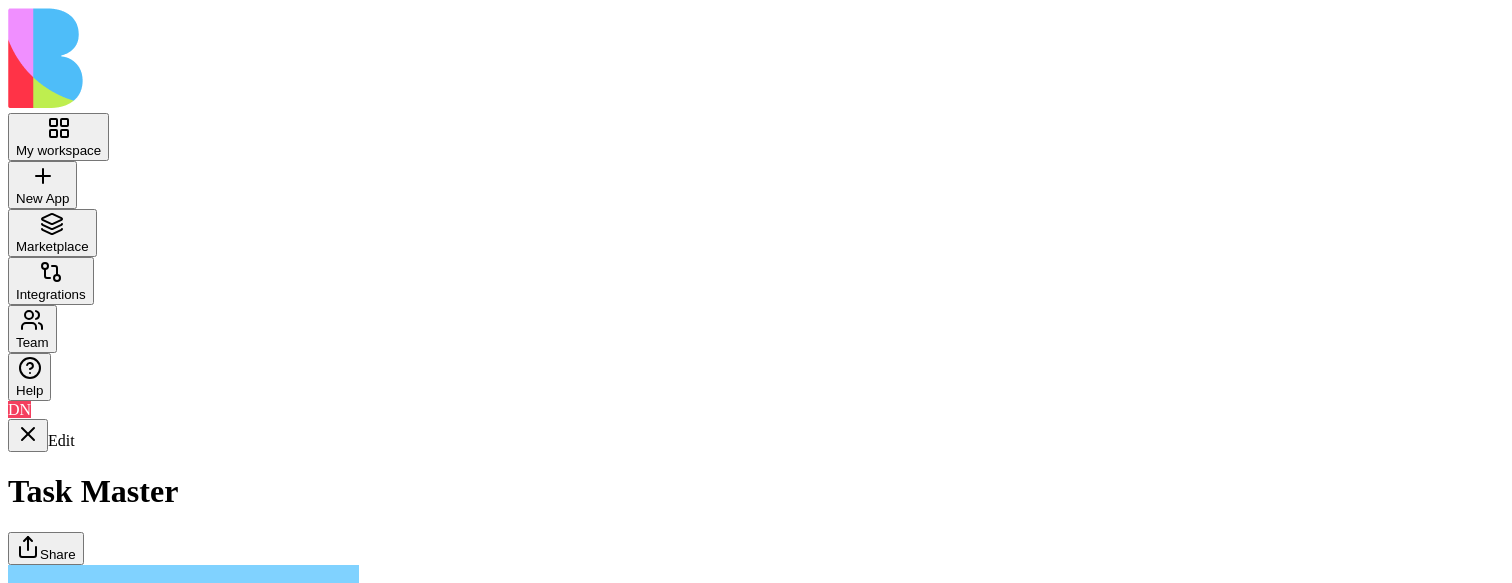 click on "Share" at bounding box center [46, 548] 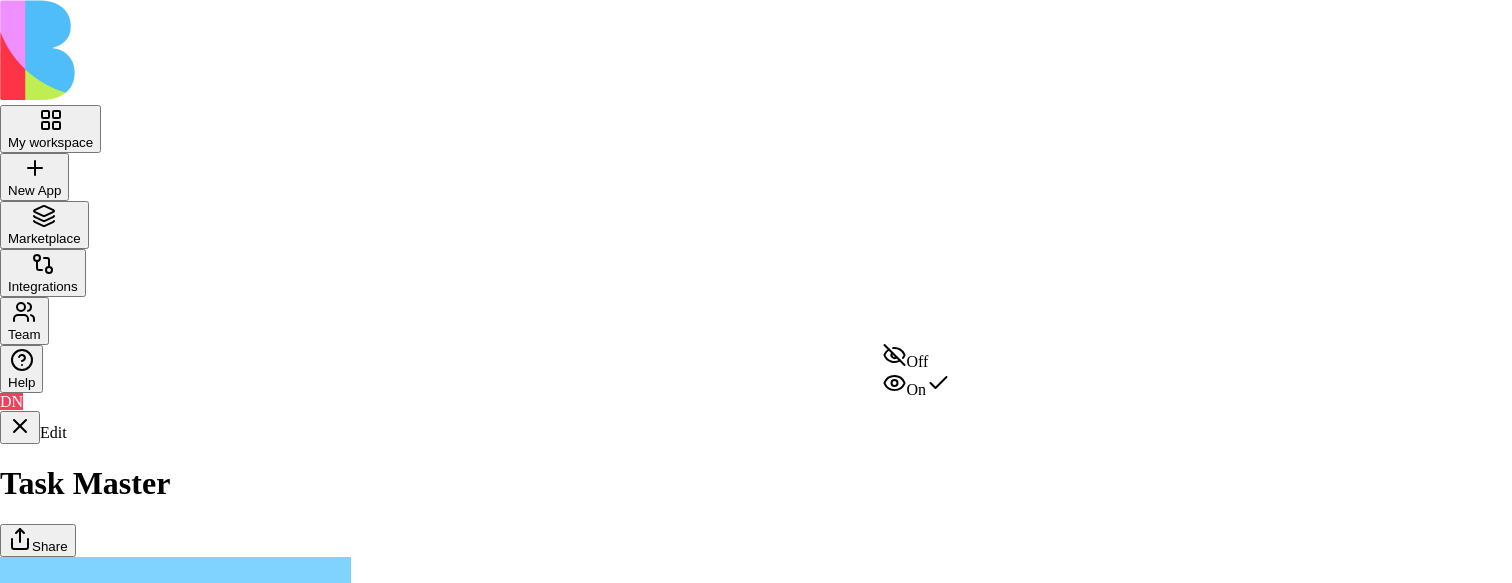 click on "My workspace New App
To pick up a draggable item, press the space bar.
While dragging, use the arrow keys to move the item.
Press space again to drop the item in its new position, or press escape to cancel.
Marketplace Integrations Team Help DN Edit Task Master Share Ella App Building Partner create a simple todolist app
Undo D 12:18 🚀 Task Master Coming Up!
Hi there! I'm Ella, and I'll be creating a simple but powerful todo list app for you. Let's get organized and make productivity fun! Setting up your data structure Naming the app Working on the "AppLayout"  Working on the "Tasks" page Verifying everything works together Great news! Your Task Master app is ready to use! 🎉
I've created a simple but powerful todo list app with everything you need to stay organized:
• Add color-coded tasks with priorities and due dates
• Filter and sort your tasks however you like
• Track progress with status categories (To Do, In Progress, Completed)
12:21 Undo D 12:22
12:23 Datasets" at bounding box center [756, 4225] 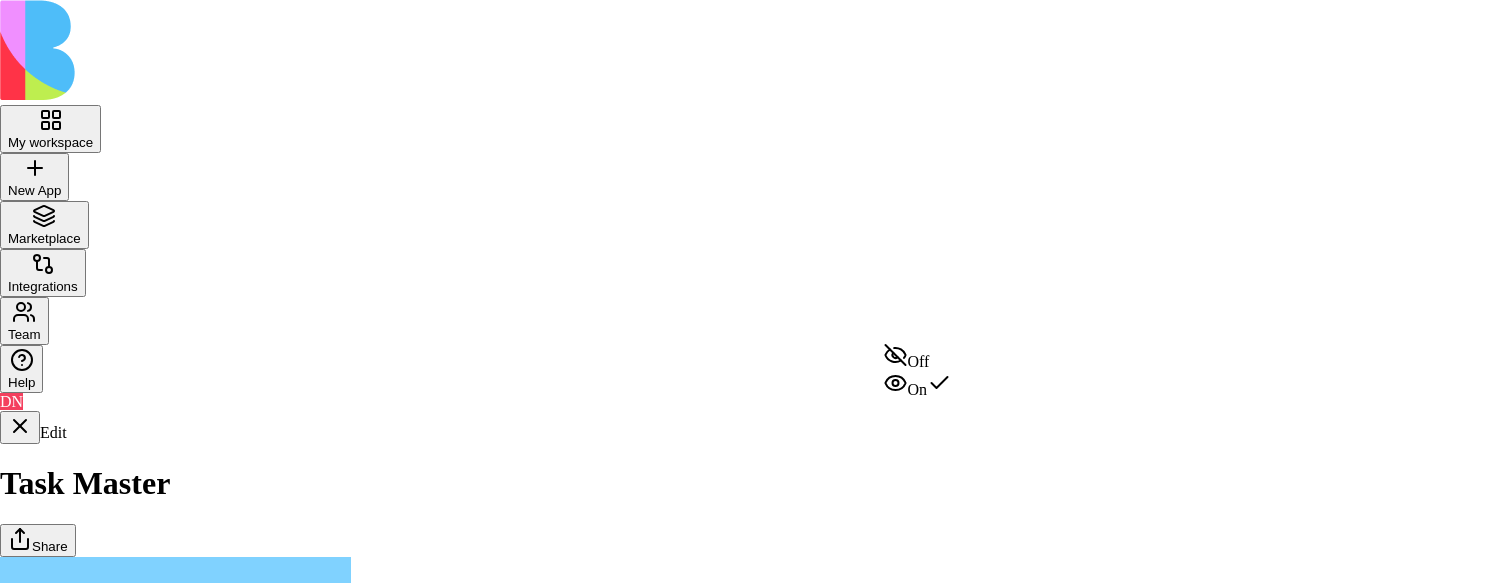 click on "Off" at bounding box center [918, 357] 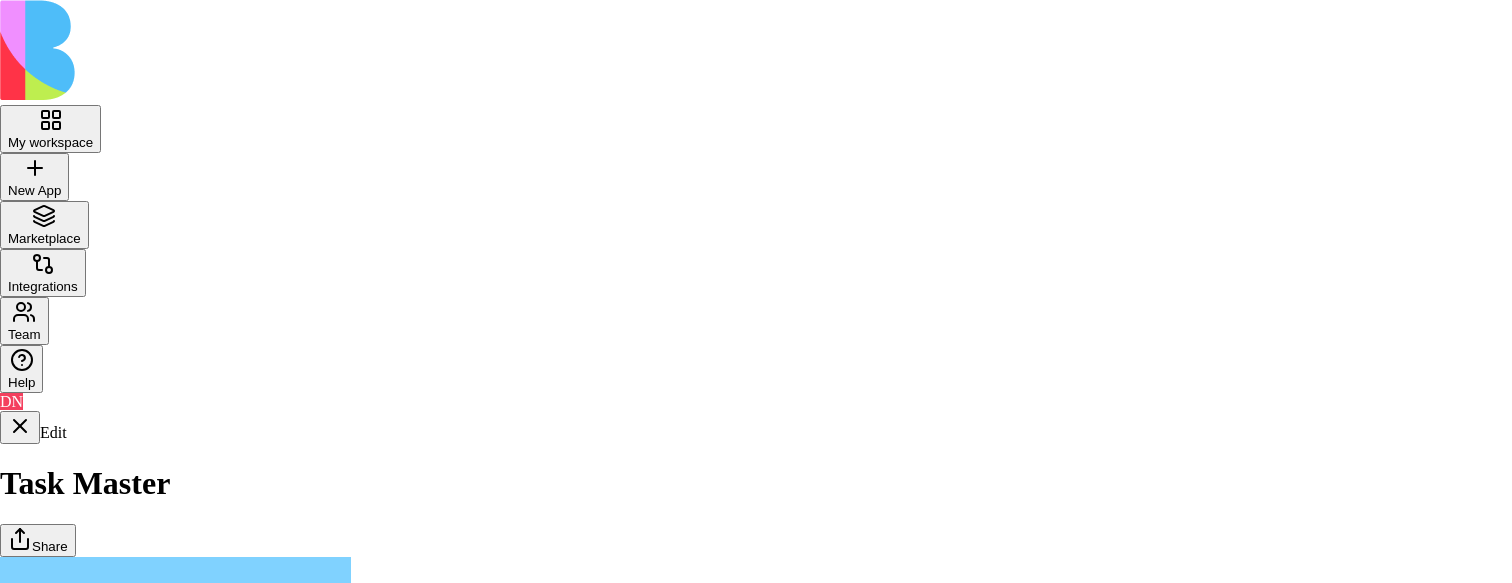 click on "Done" at bounding box center [24, 8395] 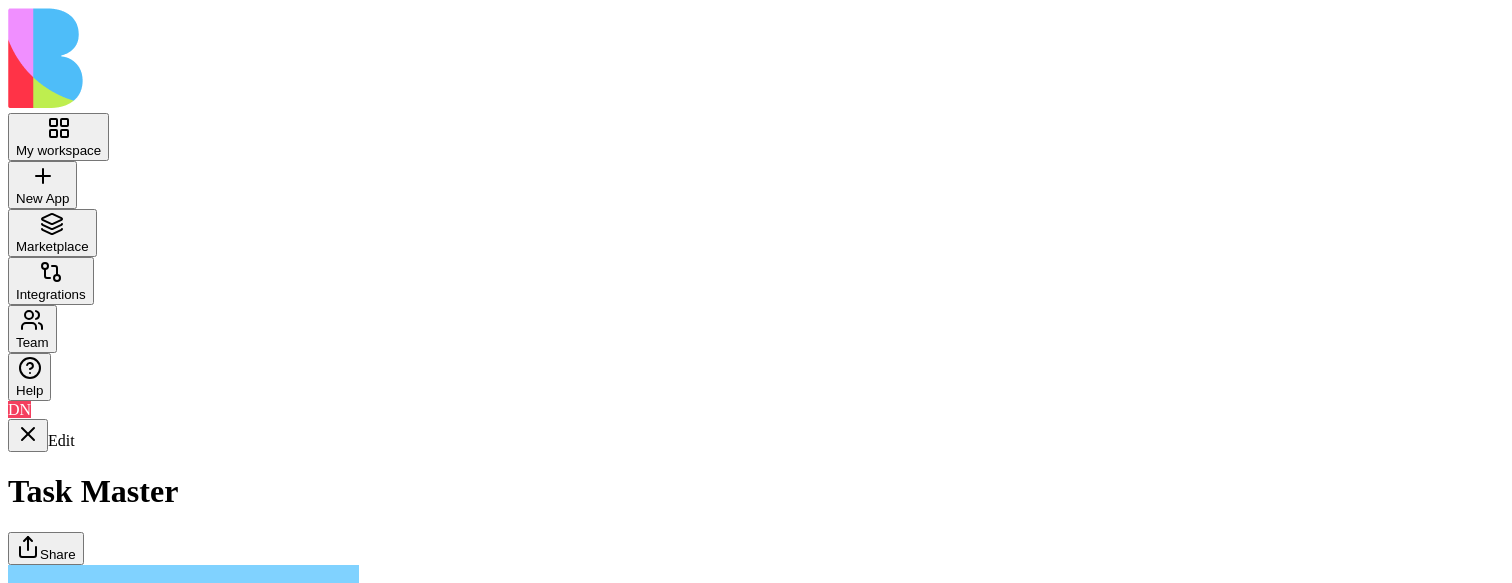 click on "Share" at bounding box center (46, 548) 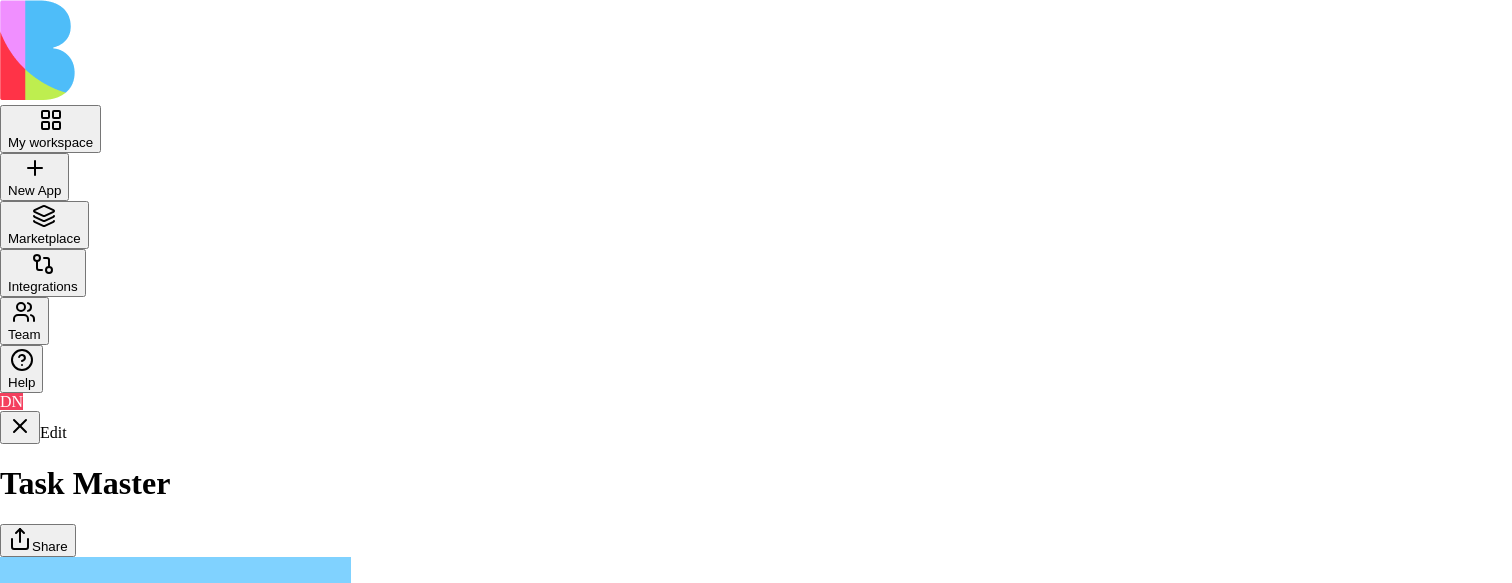 click 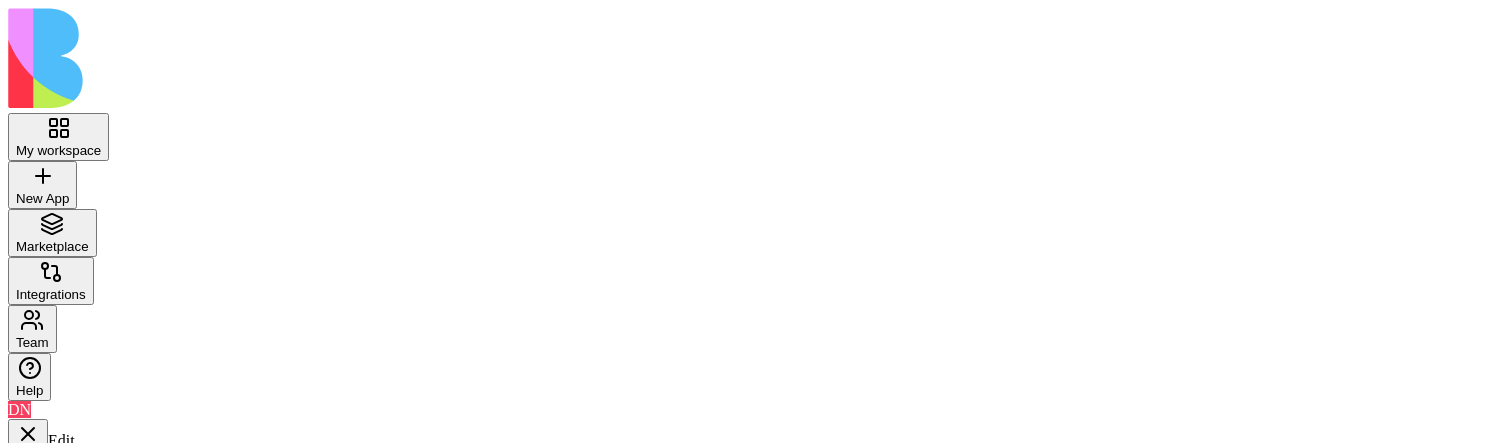 click on "Share" at bounding box center [46, 548] 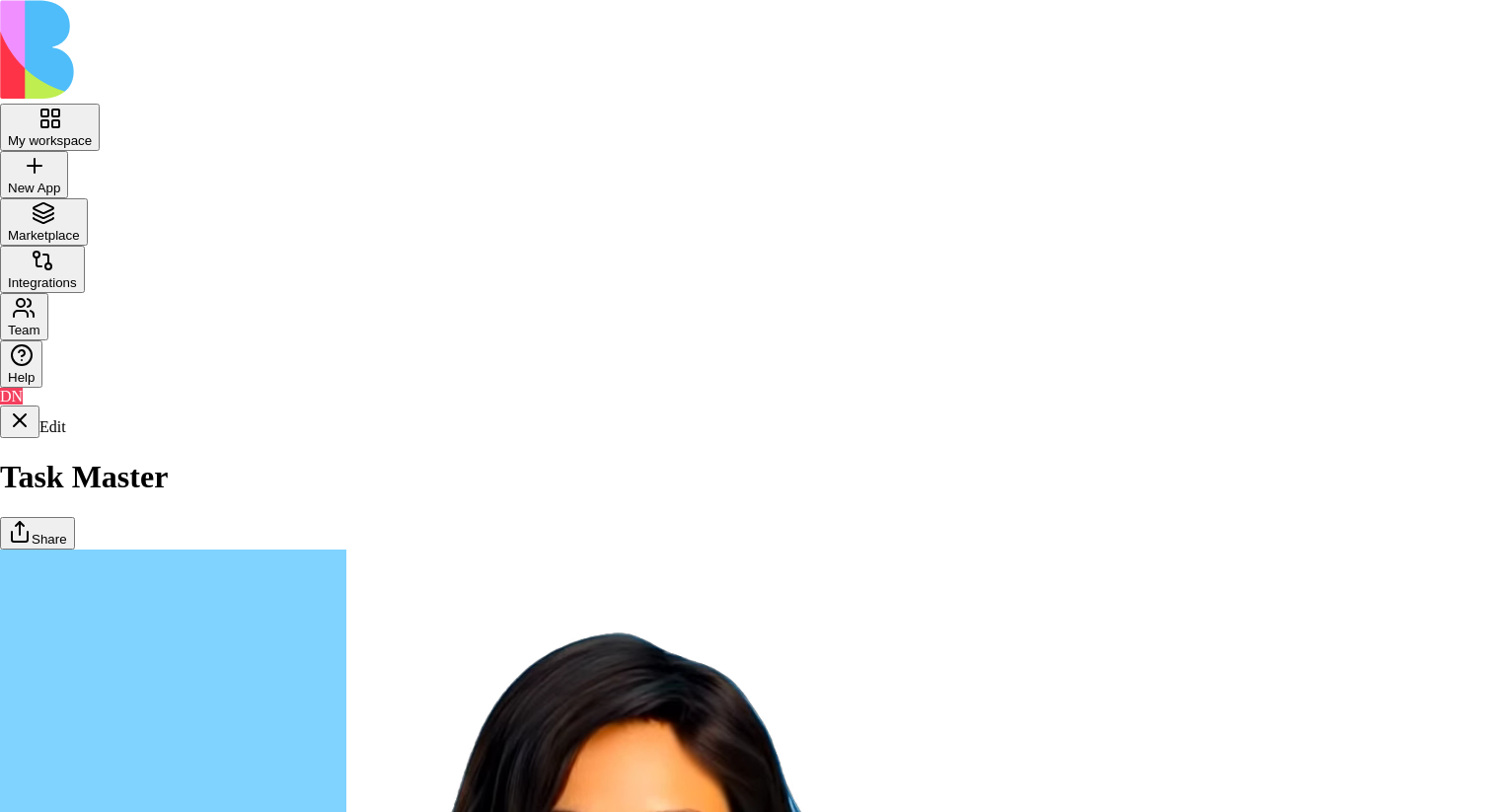 scroll, scrollTop: 876, scrollLeft: 0, axis: vertical 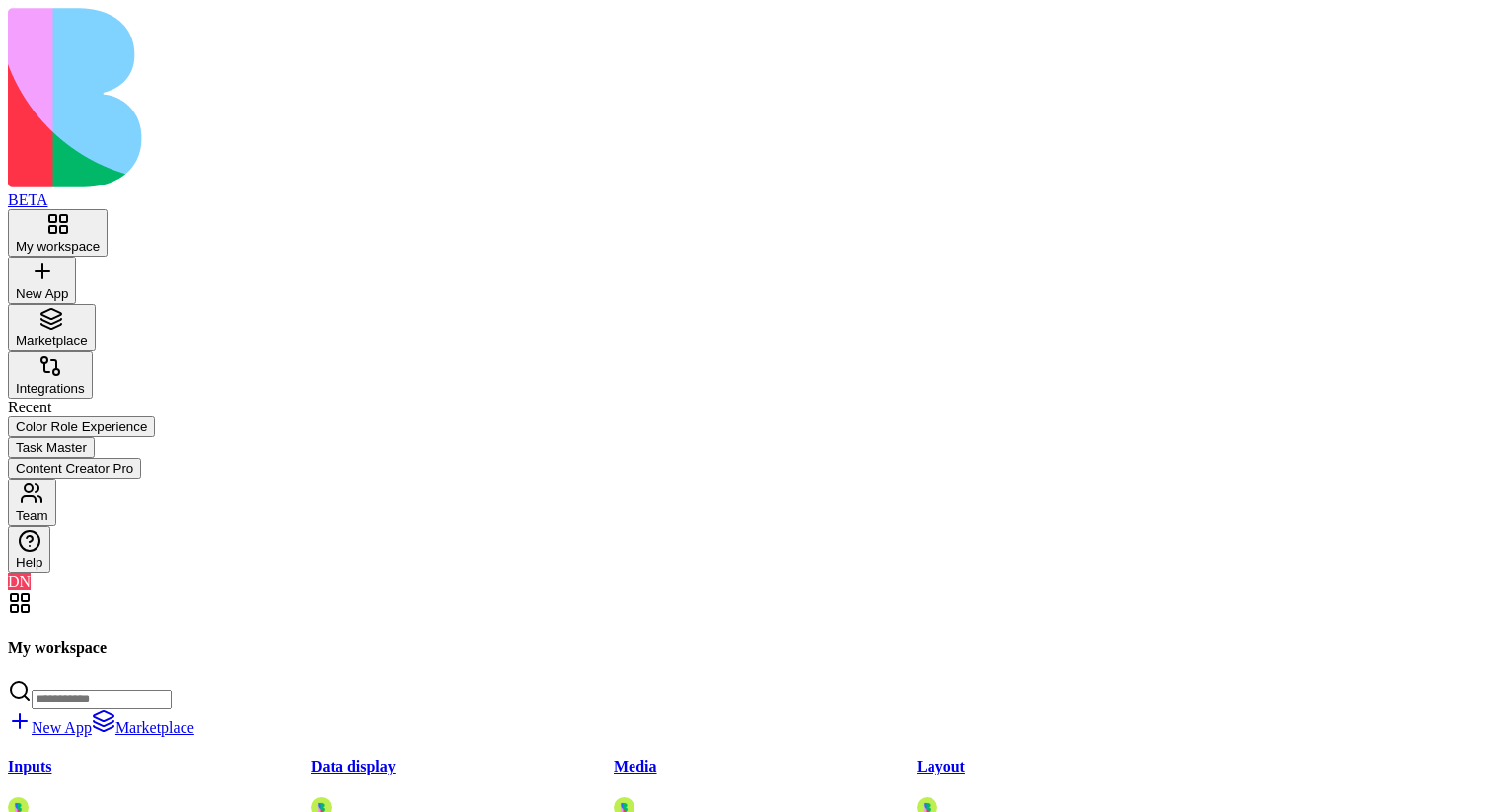 click at bounding box center (28, 1218) 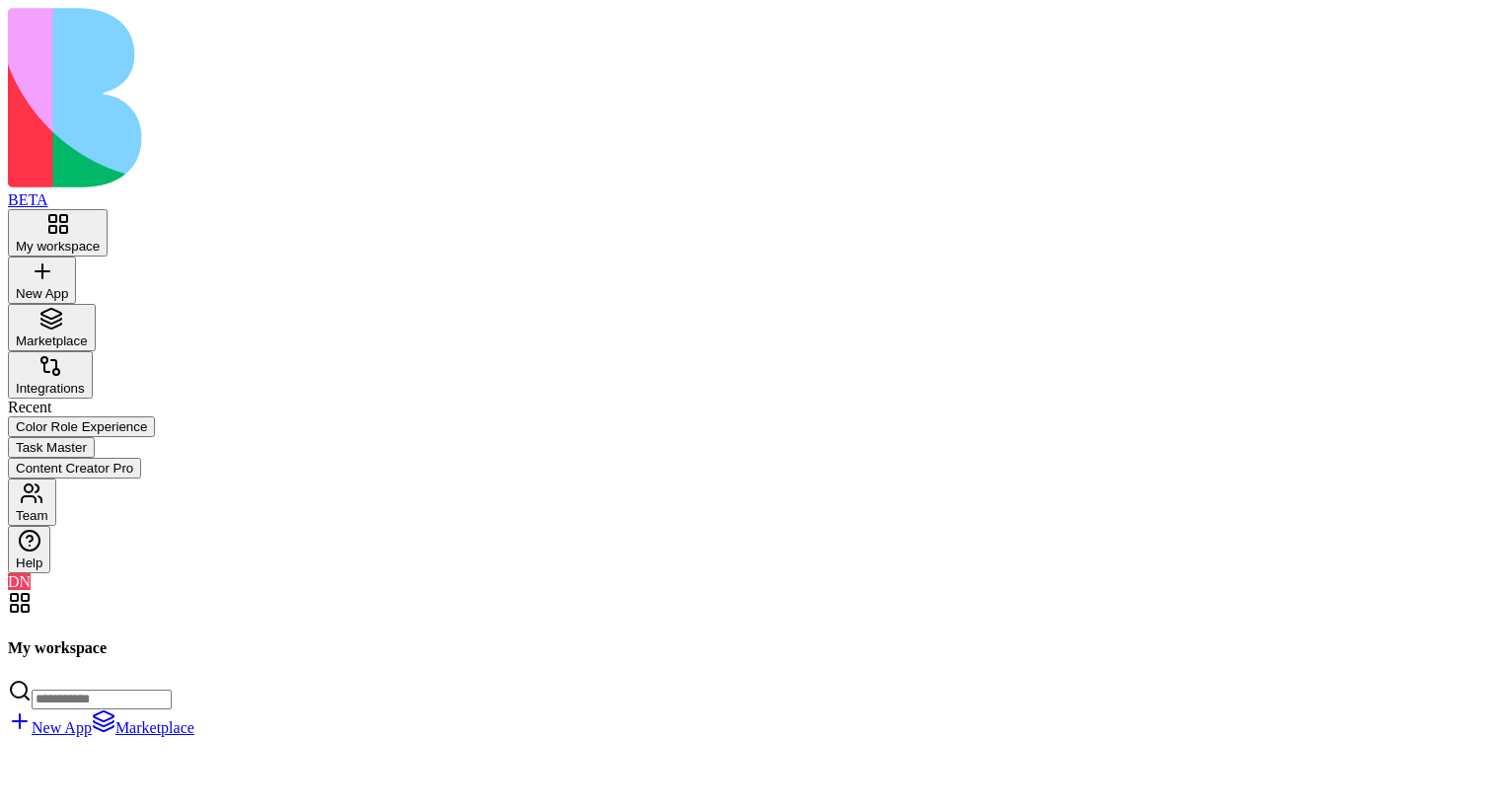 scroll, scrollTop: 106546, scrollLeft: 0, axis: vertical 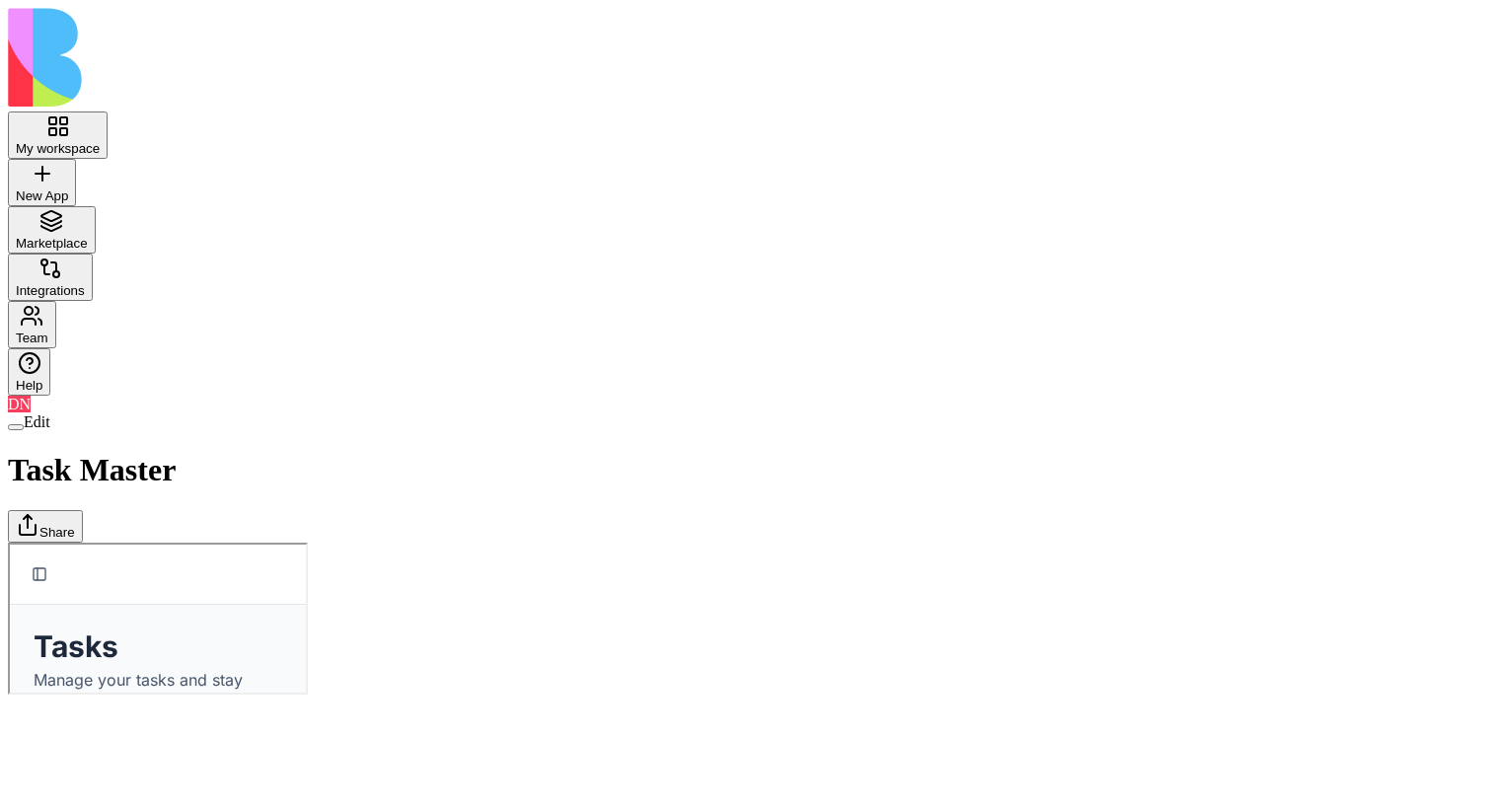 click on "Share" at bounding box center [45, 526] 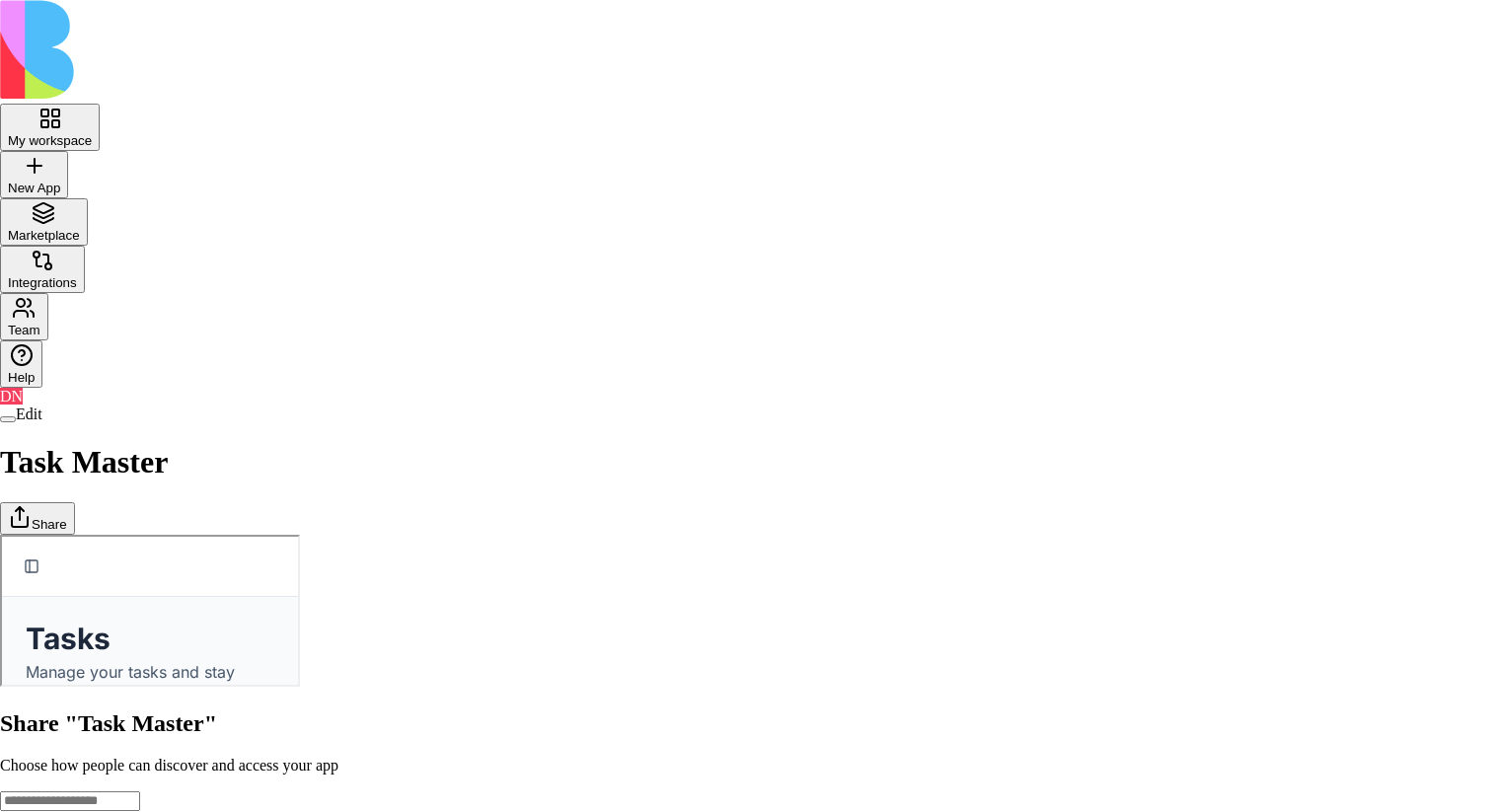 click on "My workspace New App
To pick up a draggable item, press the space bar.
While dragging, use the arrow keys to move the item.
Press space again to drop the item in its new position, or press escape to cancel.
Marketplace Integrations Team Help DN Edit Task Master Share Share "Task Master" Choose how people can discover and access your app General access Blocks Members can build, edit and interact Can build Link sharing Anyone on the internet can view On Member access (1) DN Don Neumark2  (you) don+core@blocks.ws Can build Copy Link Done Close" at bounding box center [746, 634] 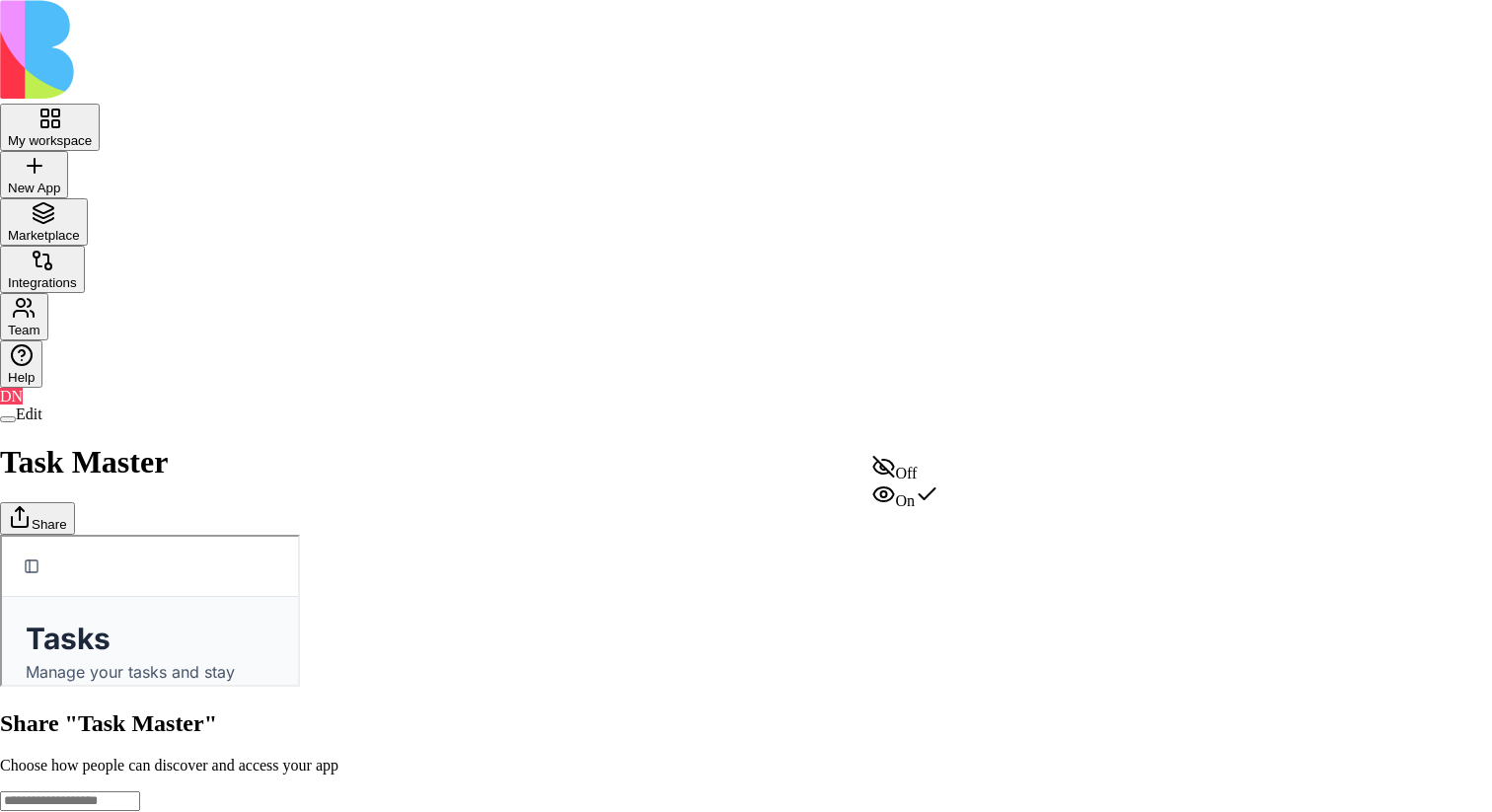 click on "Off" at bounding box center [906, 469] 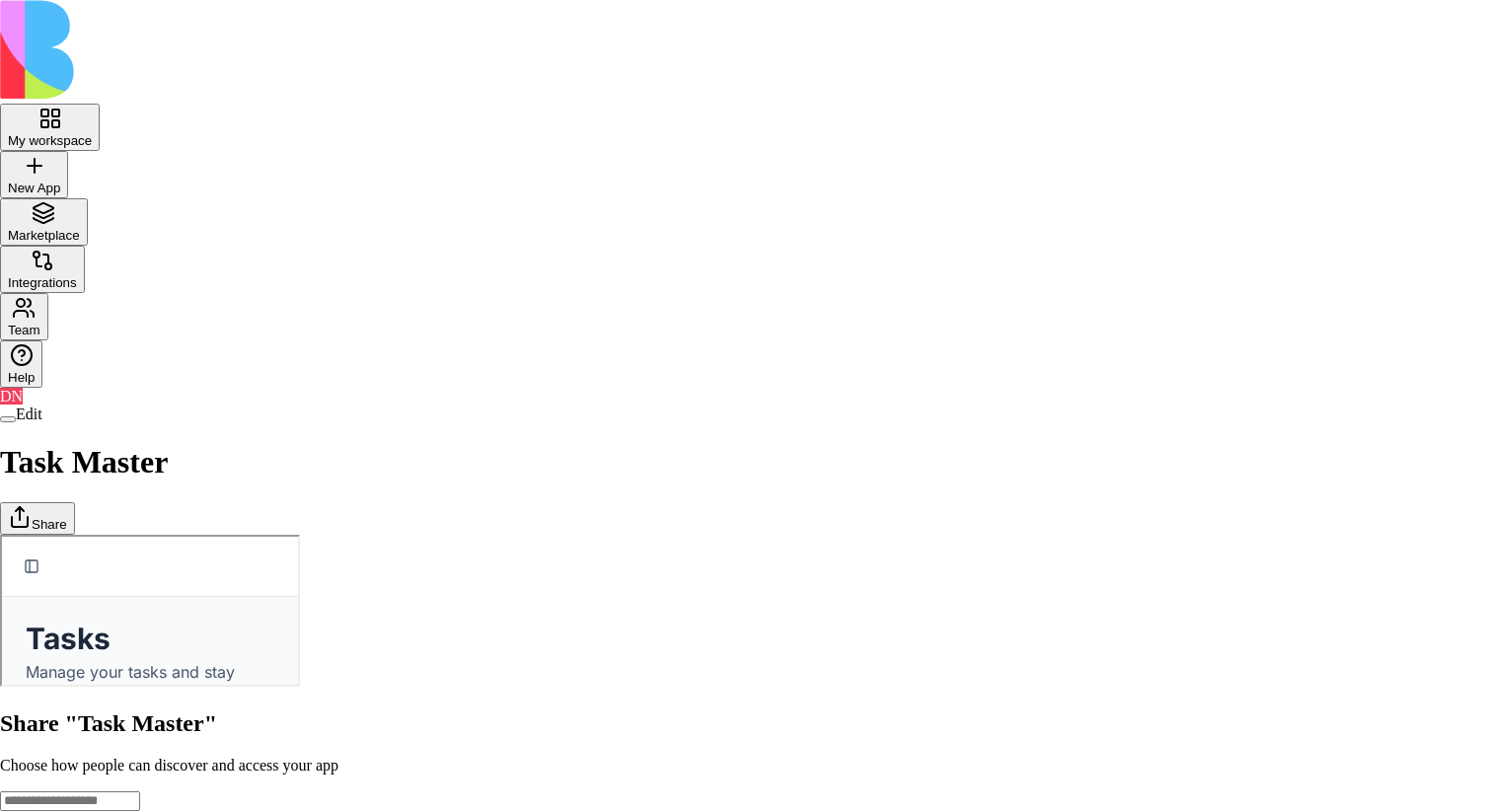 type 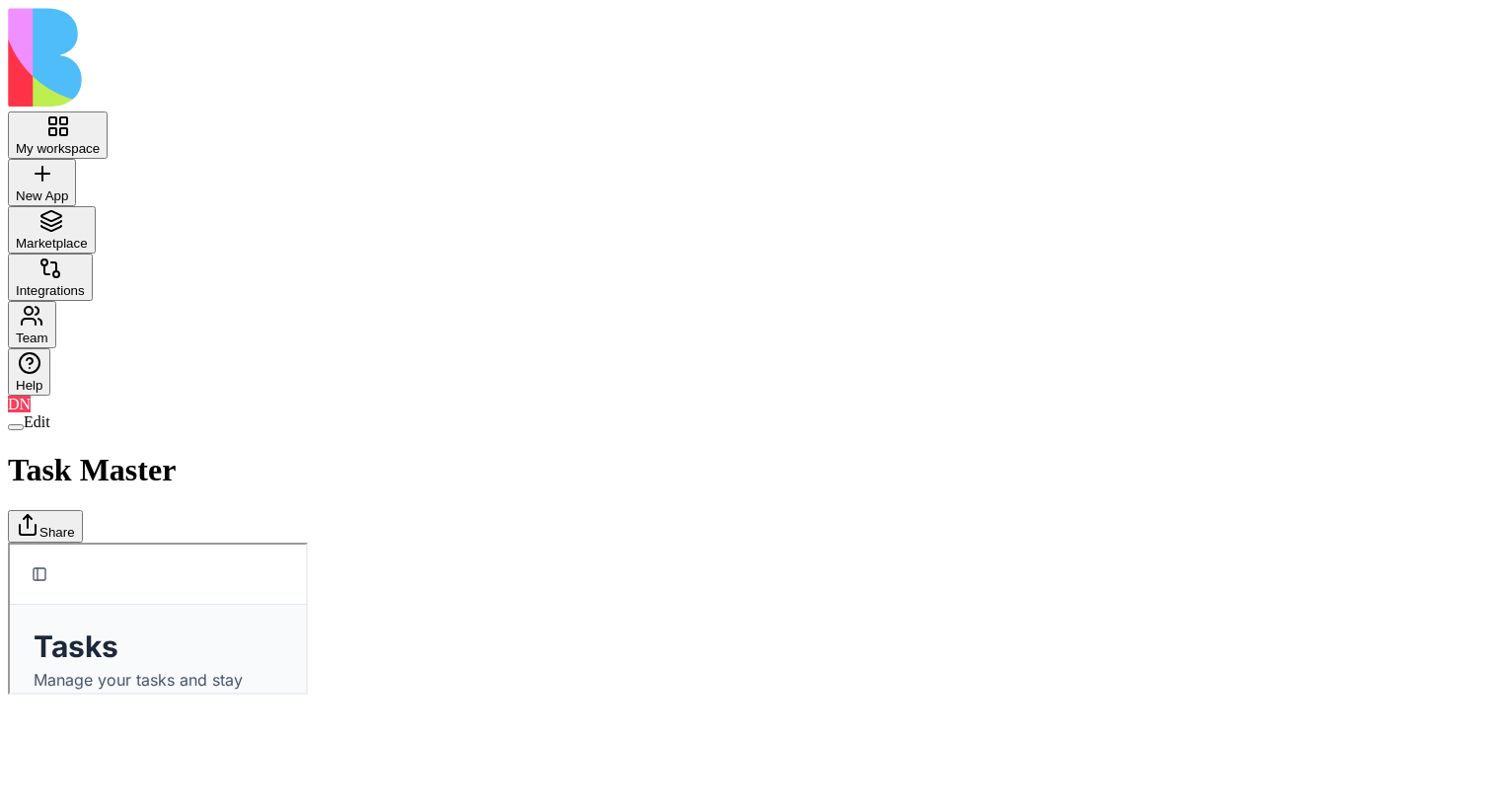 scroll, scrollTop: 0, scrollLeft: 0, axis: both 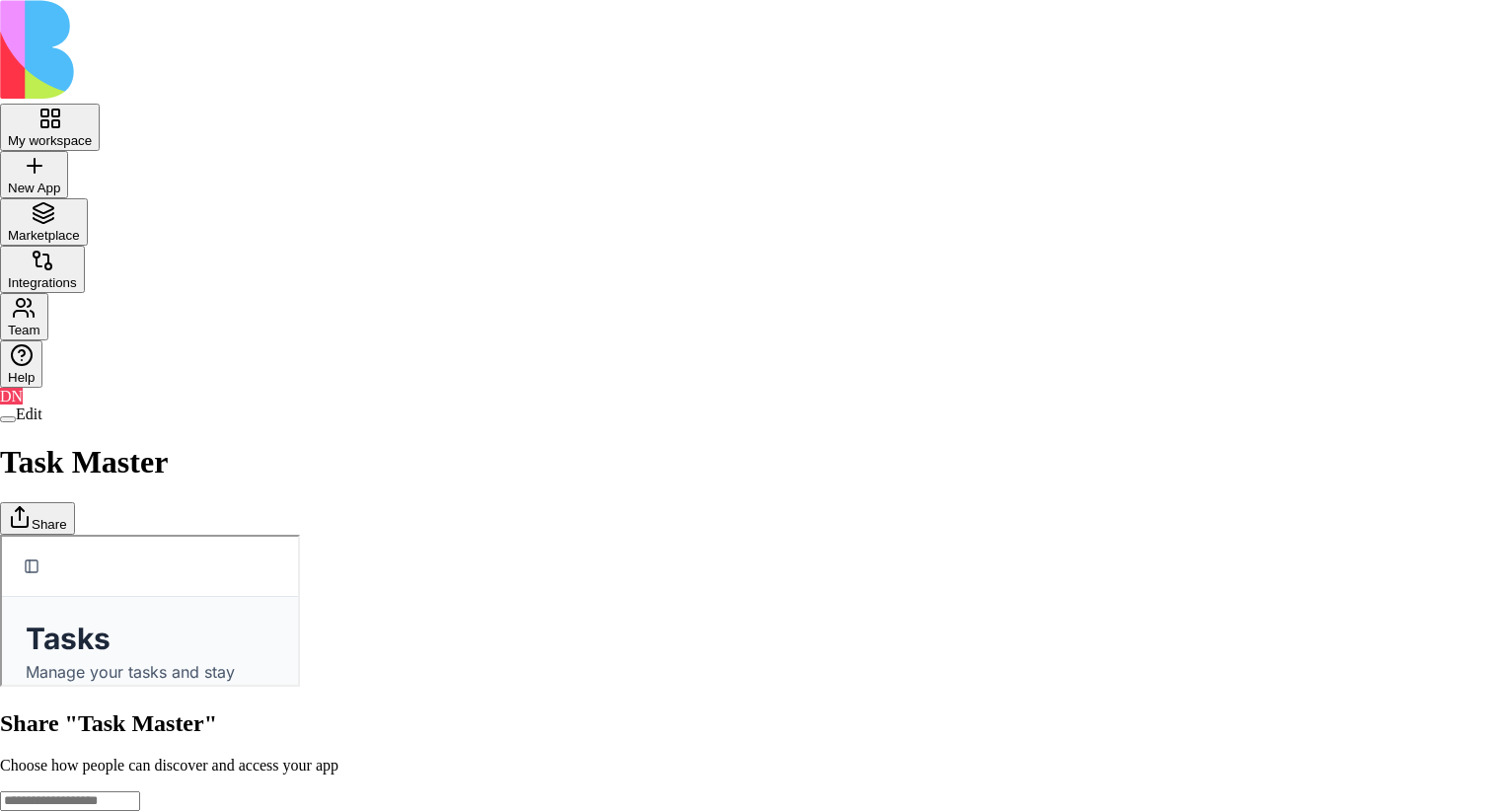 click at bounding box center [746, 691] 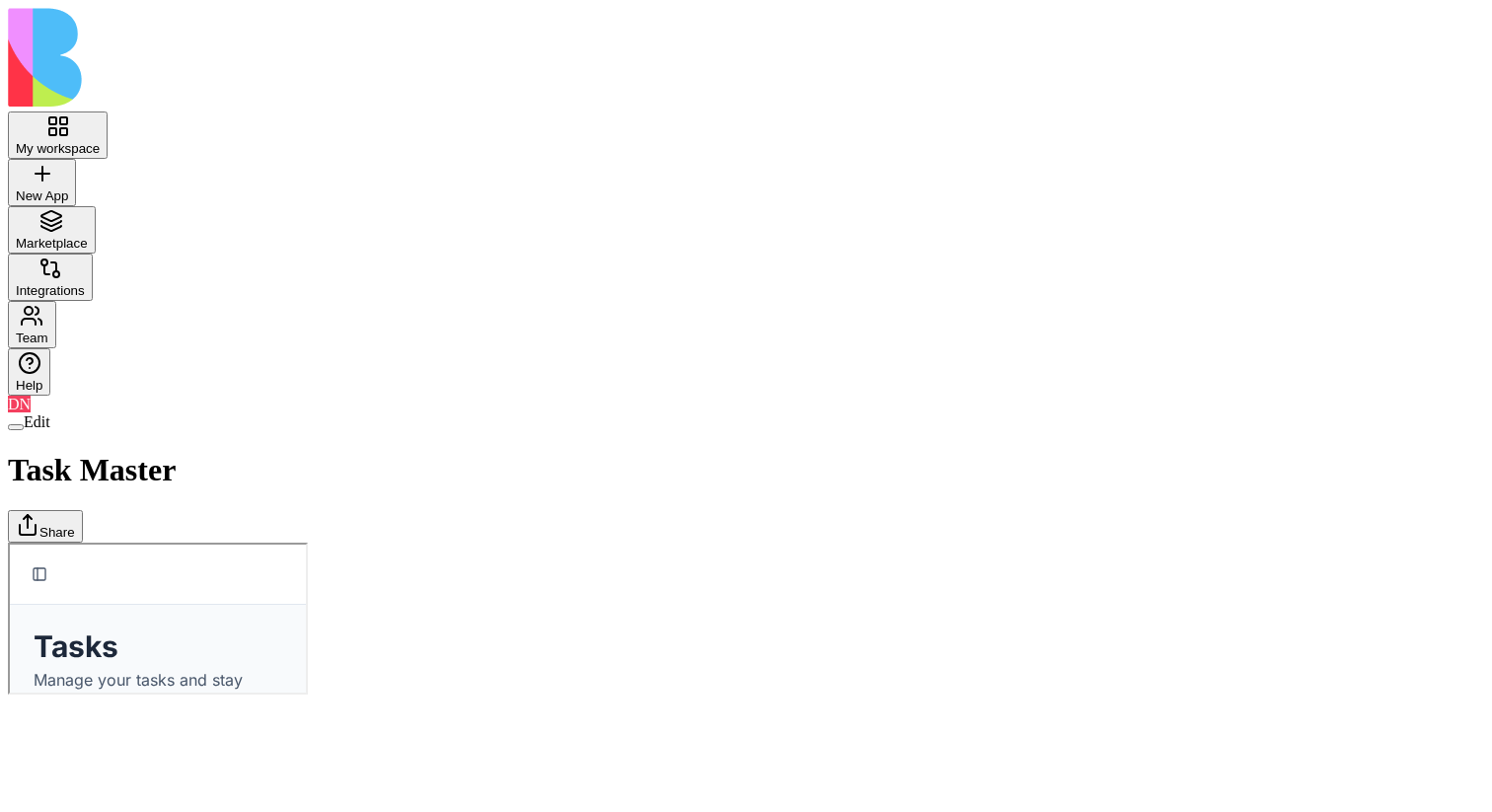 click on "Share" at bounding box center [45, 526] 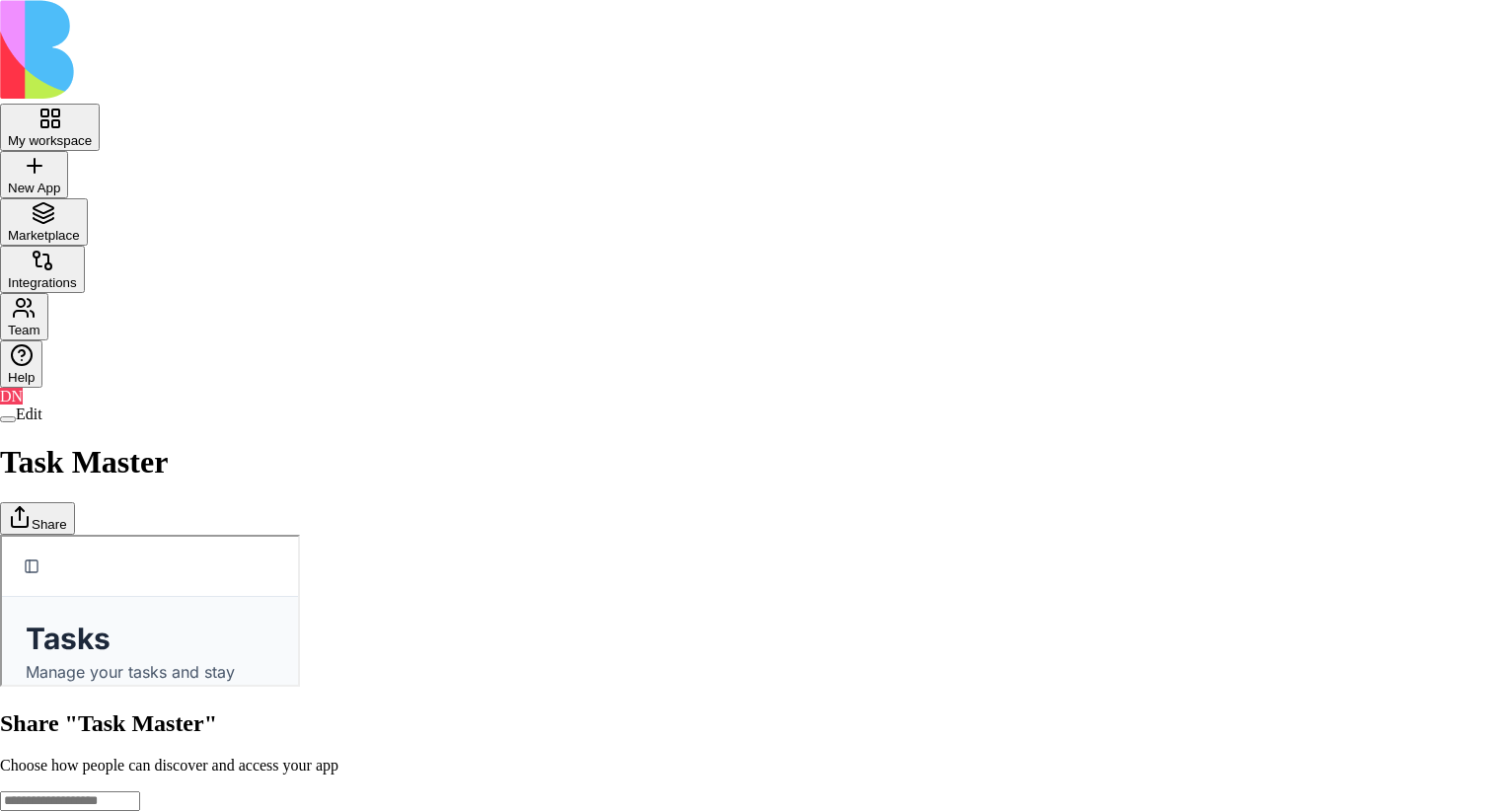 click on "My workspace New App
To pick up a draggable item, press the space bar.
While dragging, use the arrow keys to move the item.
Press space again to drop the item in its new position, or press escape to cancel.
Marketplace Integrations Team Help DN Edit Task Master Share Share "Task Master" Choose how people can discover and access your app General access Blocks Members can build, edit and interact Can build Link sharing Anyone on the internet can view Off Member access (1) DN Don Neumark2  (you) [EMAIL_ADDRESS][DOMAIN_NAME] Can build Done Close" at bounding box center [746, 628] 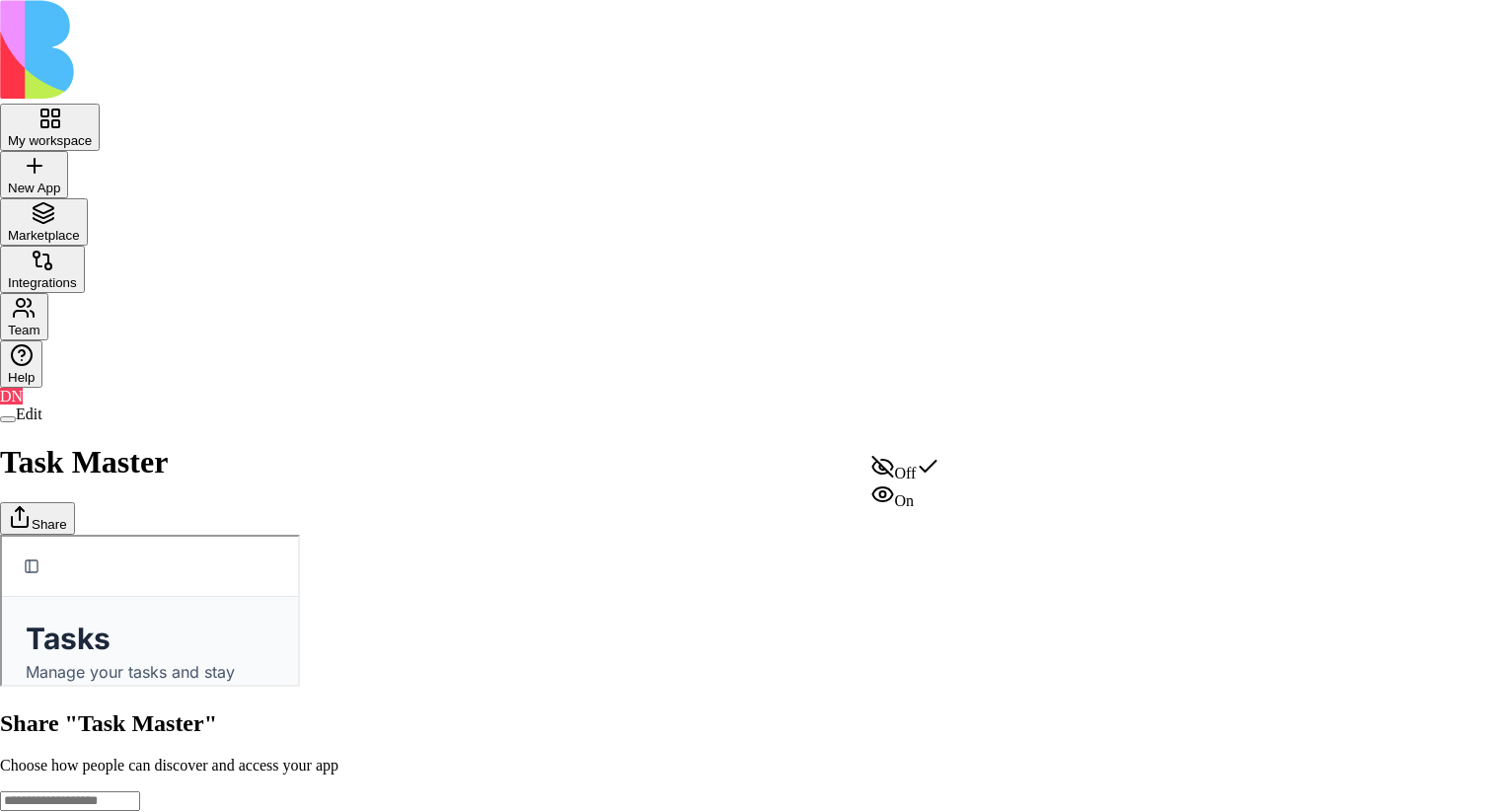 click on "On" at bounding box center (906, 496) 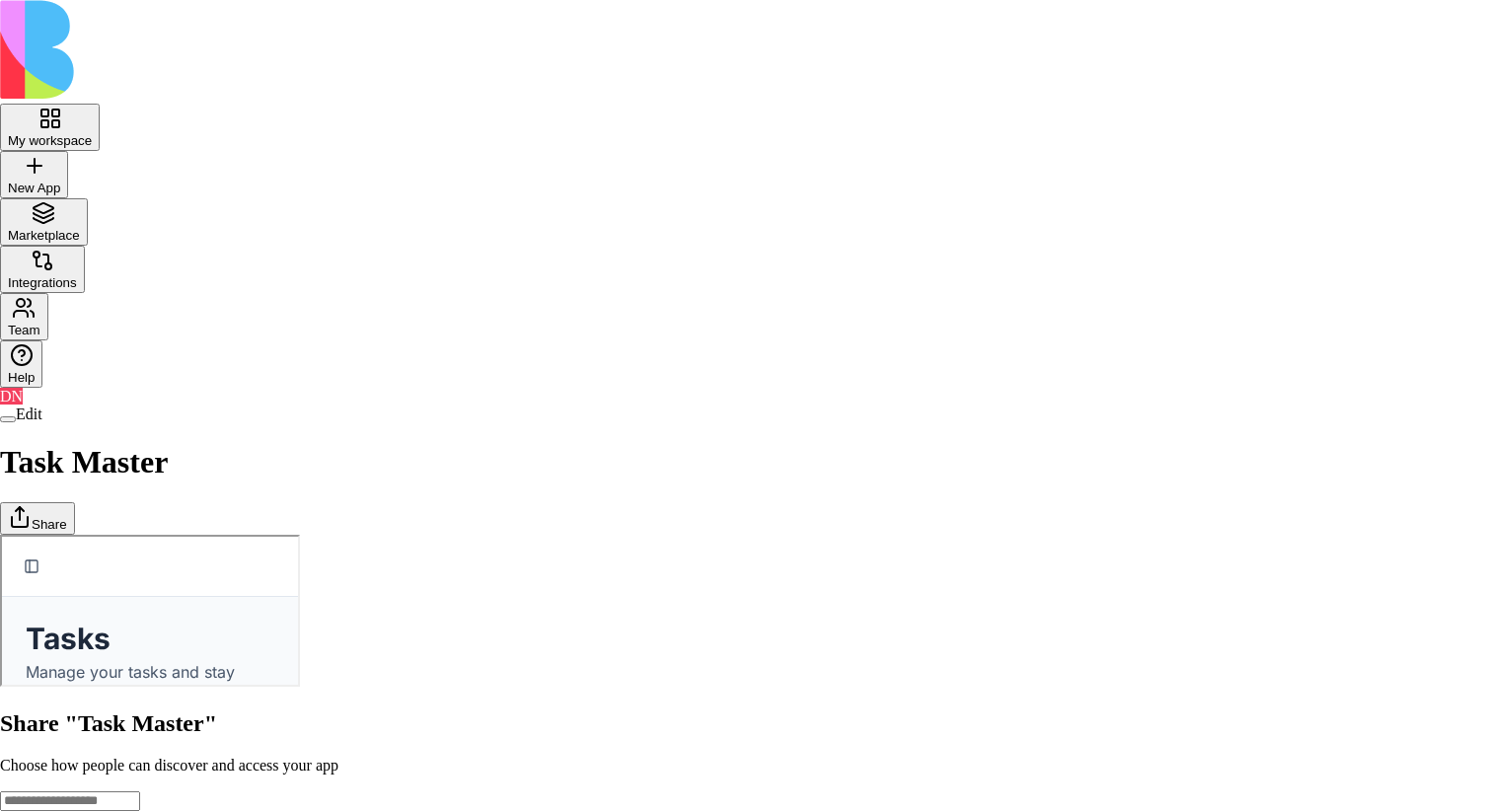 click on "Done" at bounding box center [121, 1226] 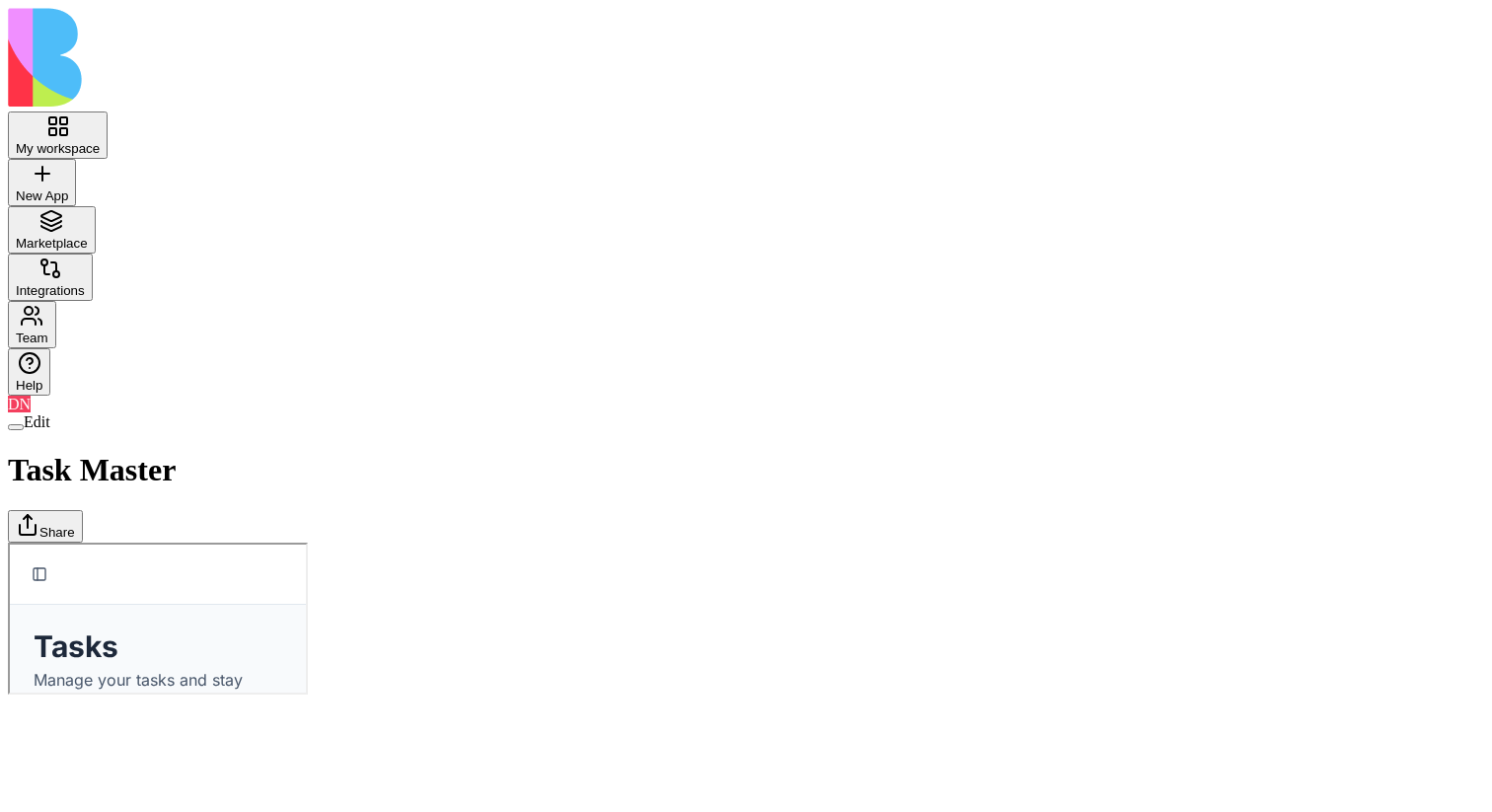 type 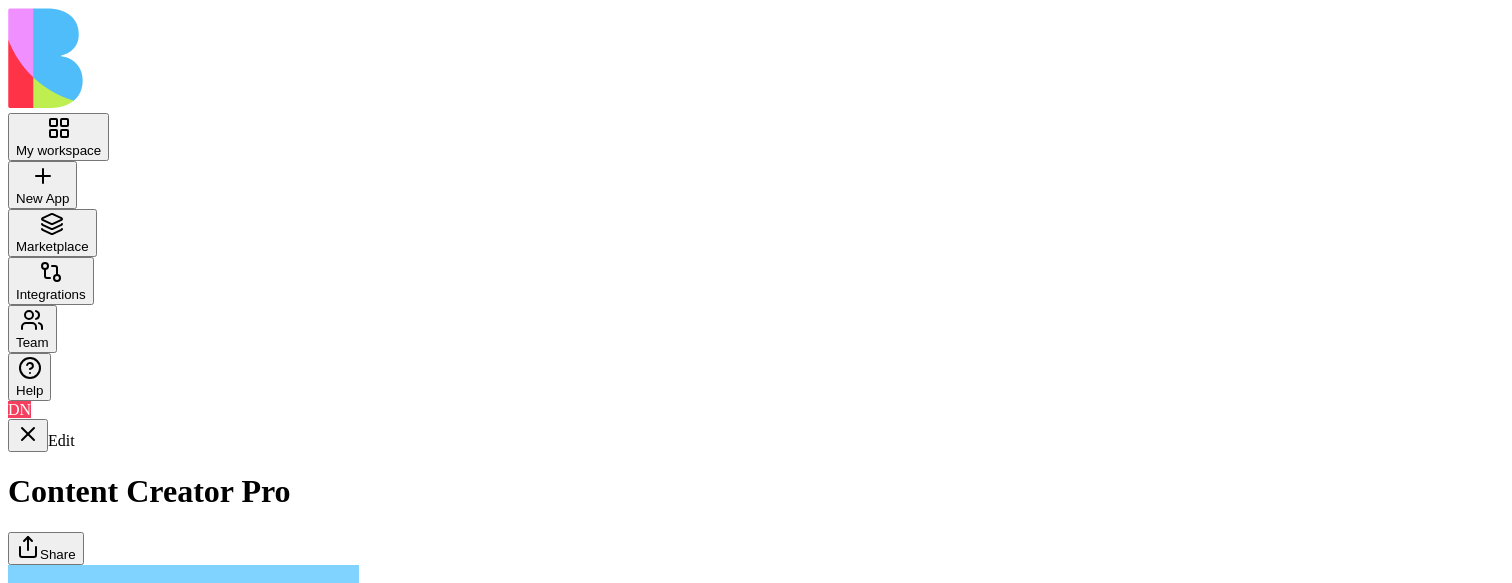 scroll, scrollTop: 0, scrollLeft: 0, axis: both 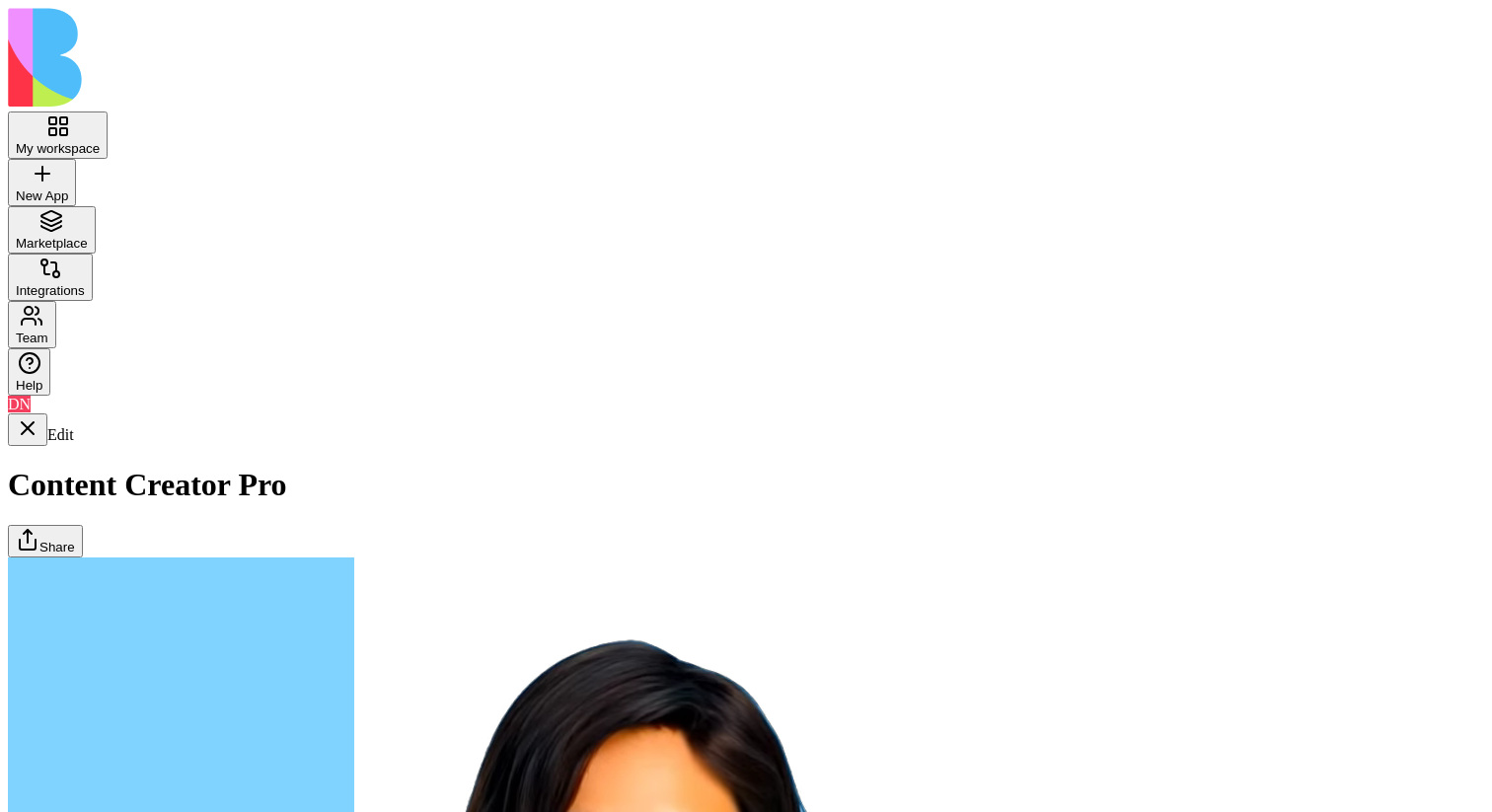 click on "Dashboard" at bounding box center [8, 5393] 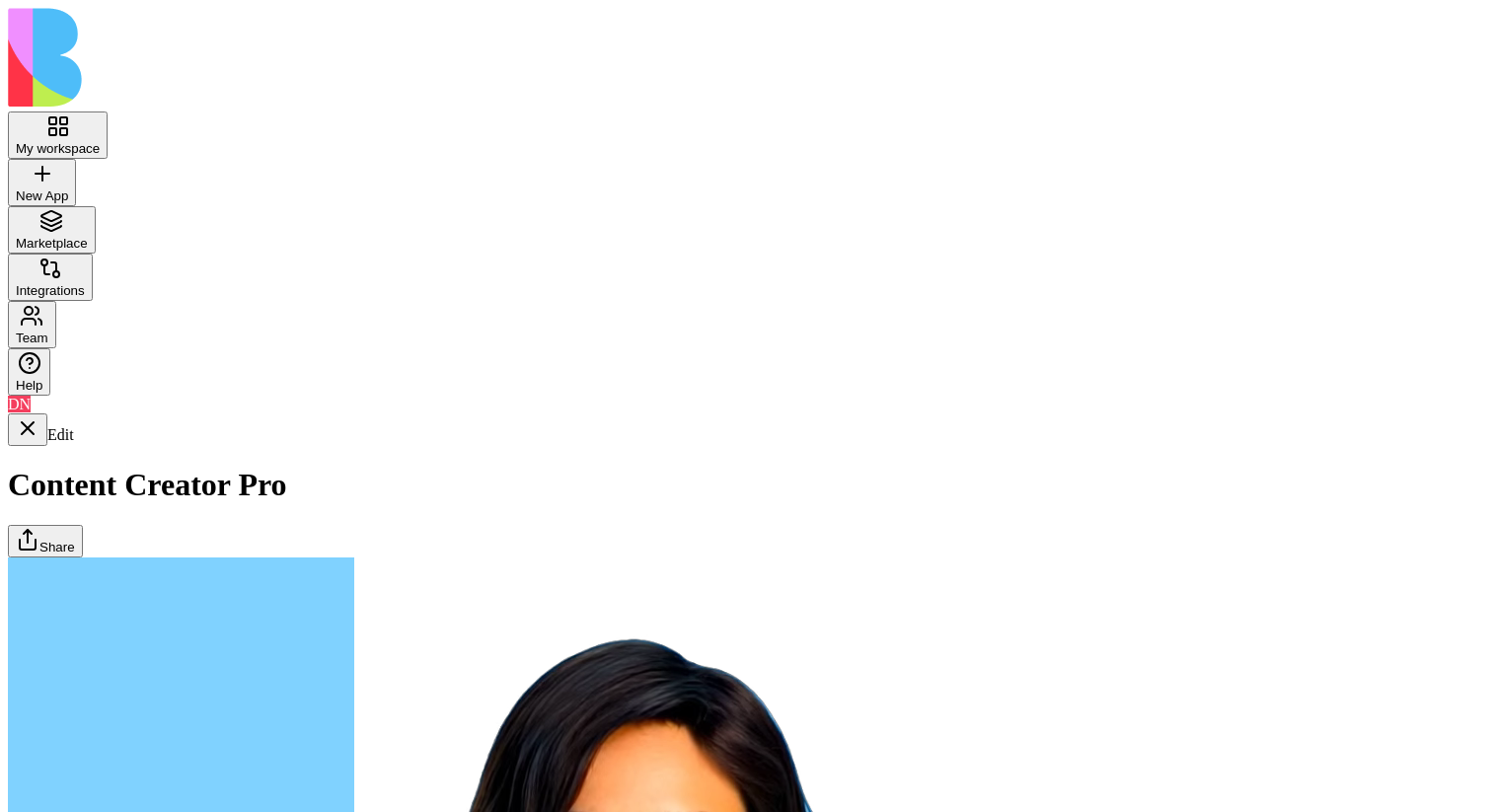 click on "Content History" at bounding box center [8, 5393] 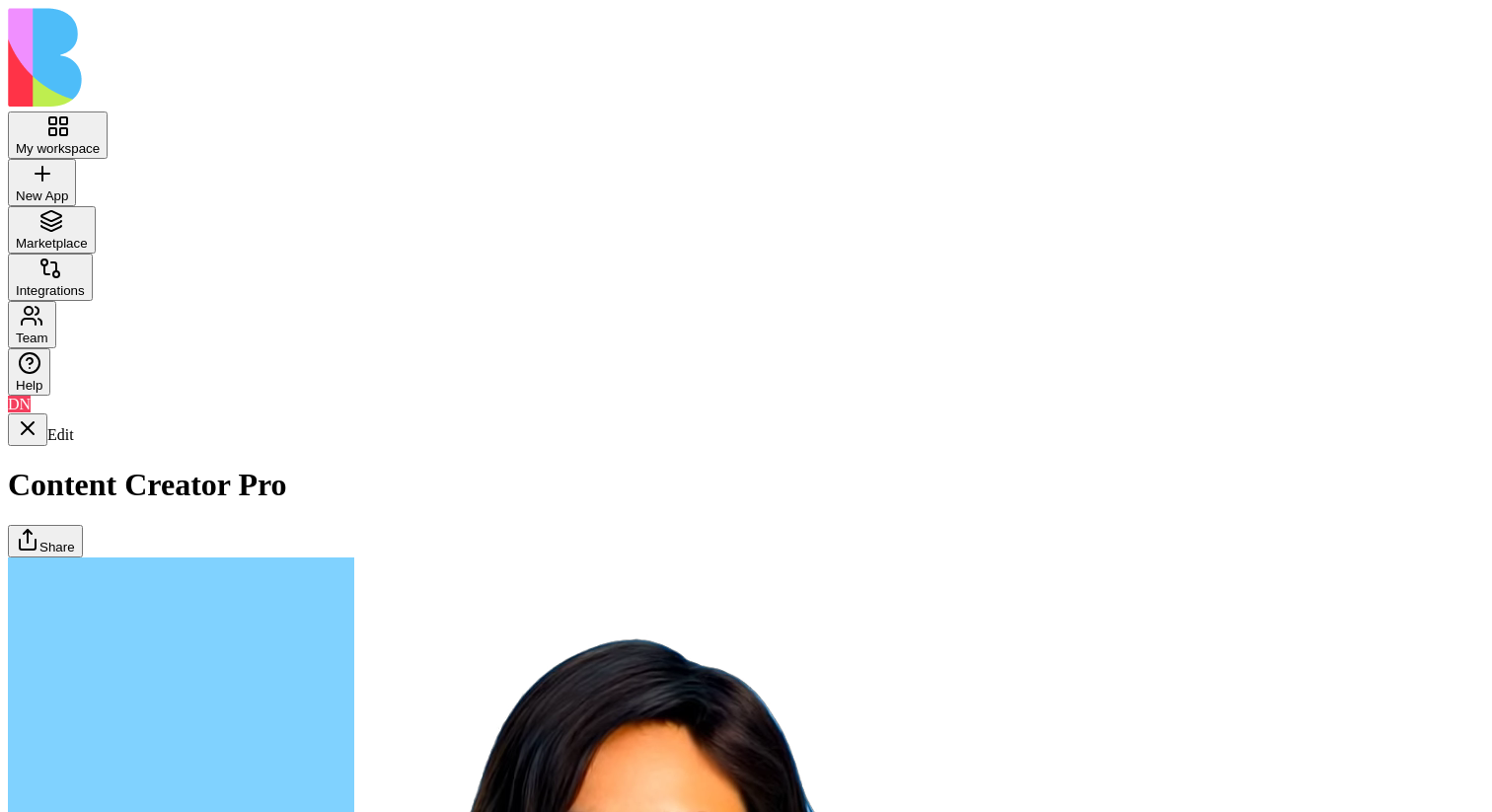 scroll, scrollTop: 0, scrollLeft: 0, axis: both 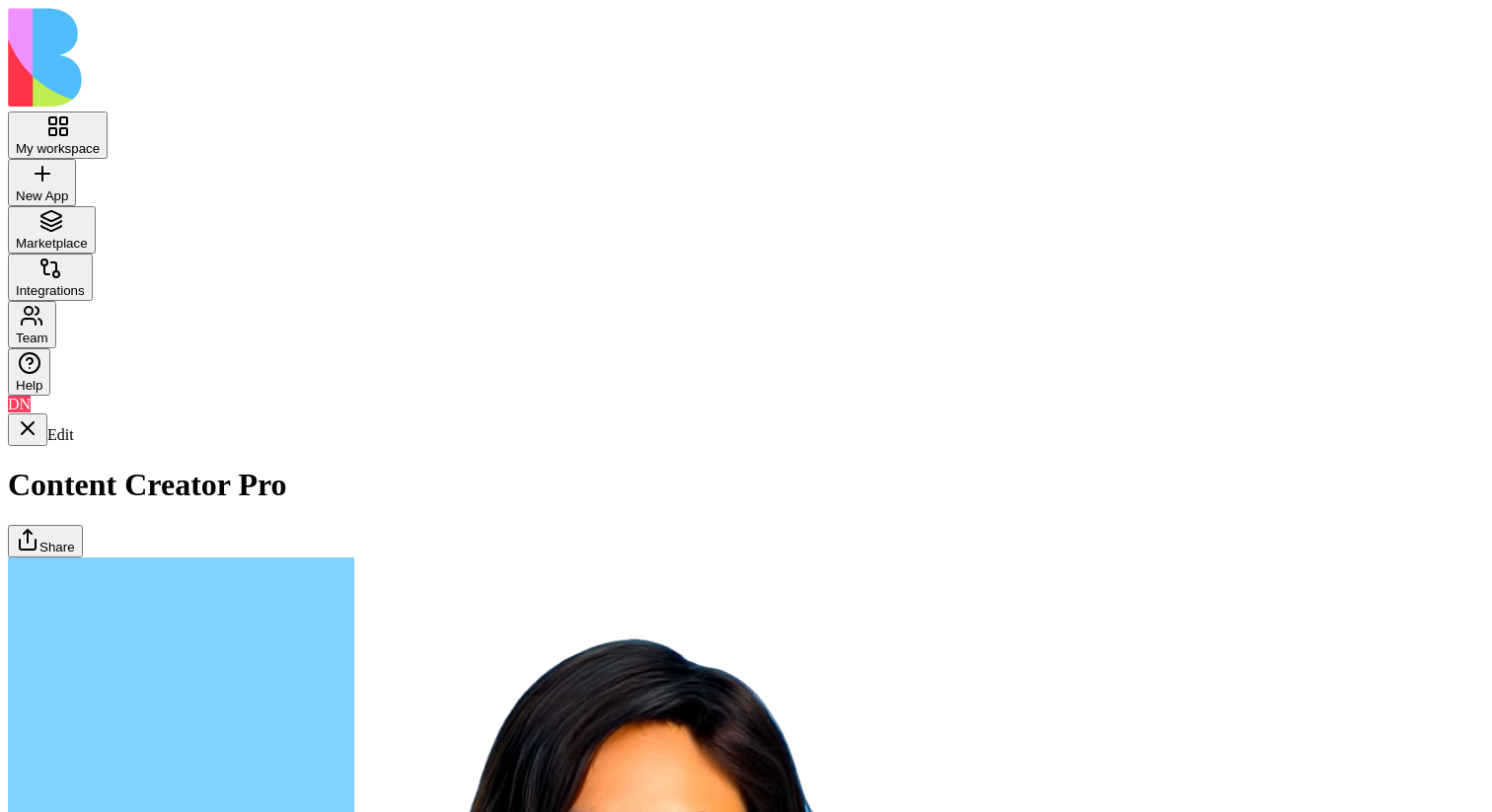 click on "Dashboard" at bounding box center (8, 5393) 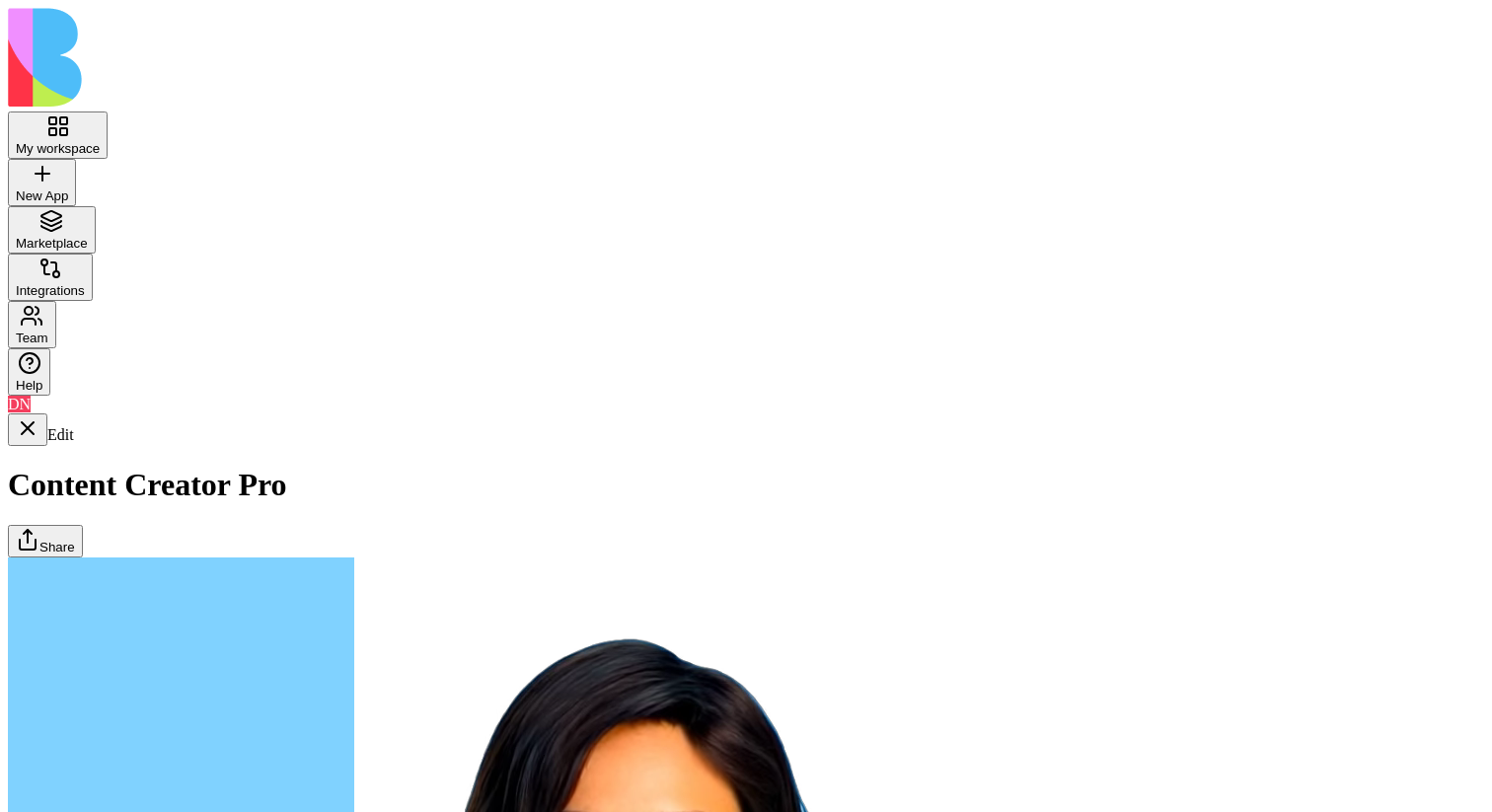 scroll, scrollTop: 0, scrollLeft: 0, axis: both 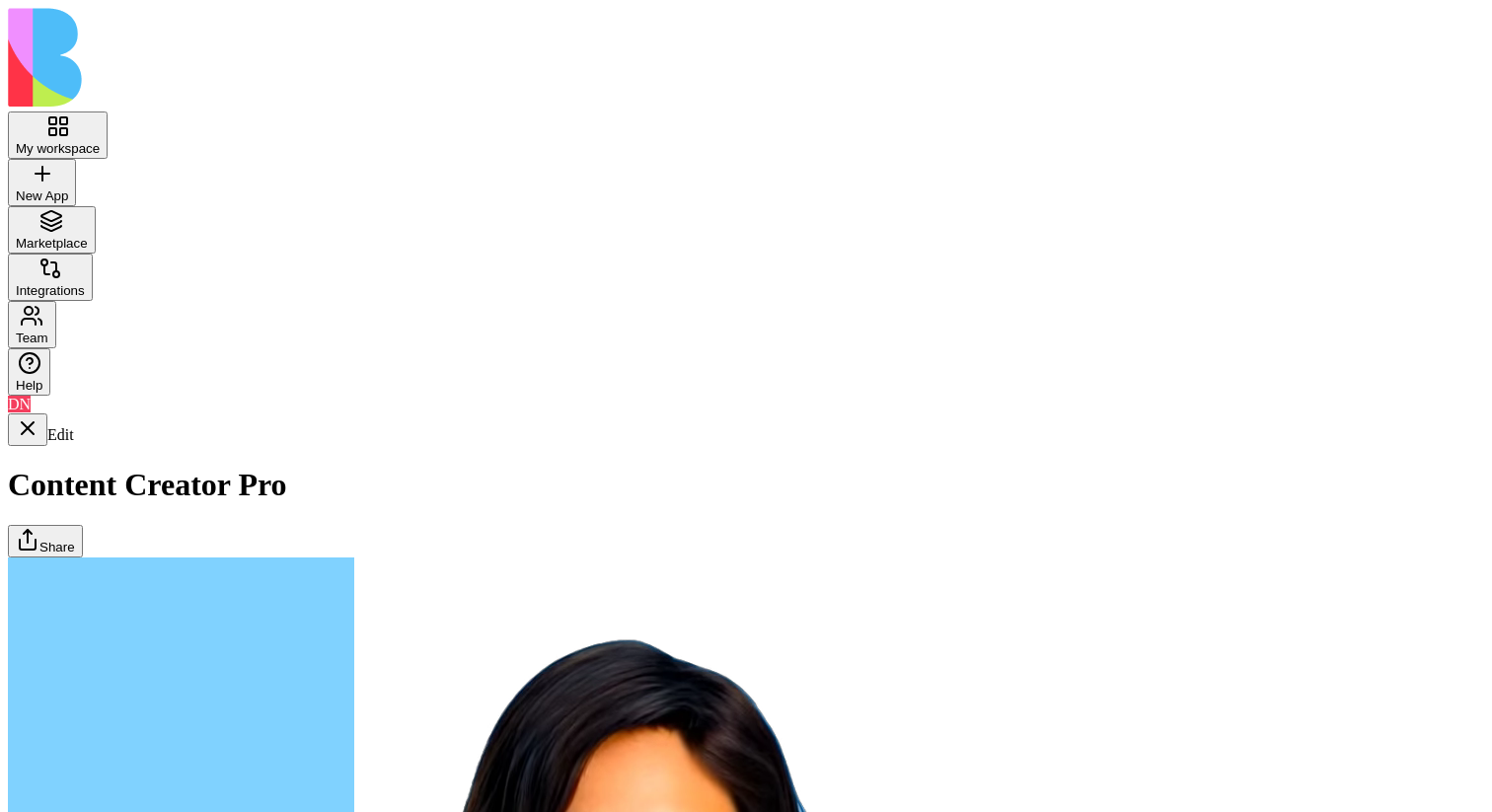 click on "Content History" at bounding box center [8, 5393] 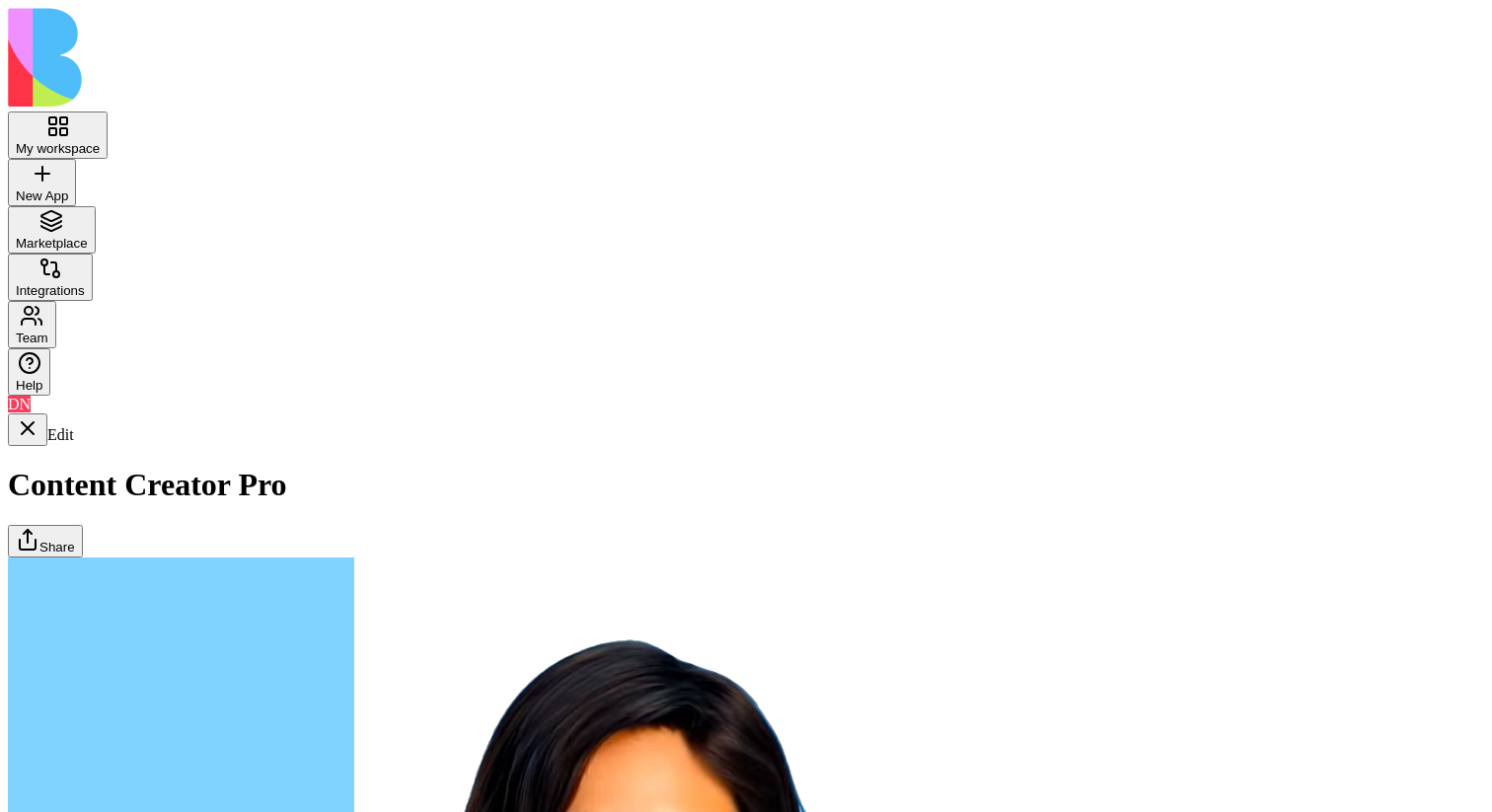 click on "Dashboard" at bounding box center [8, 5393] 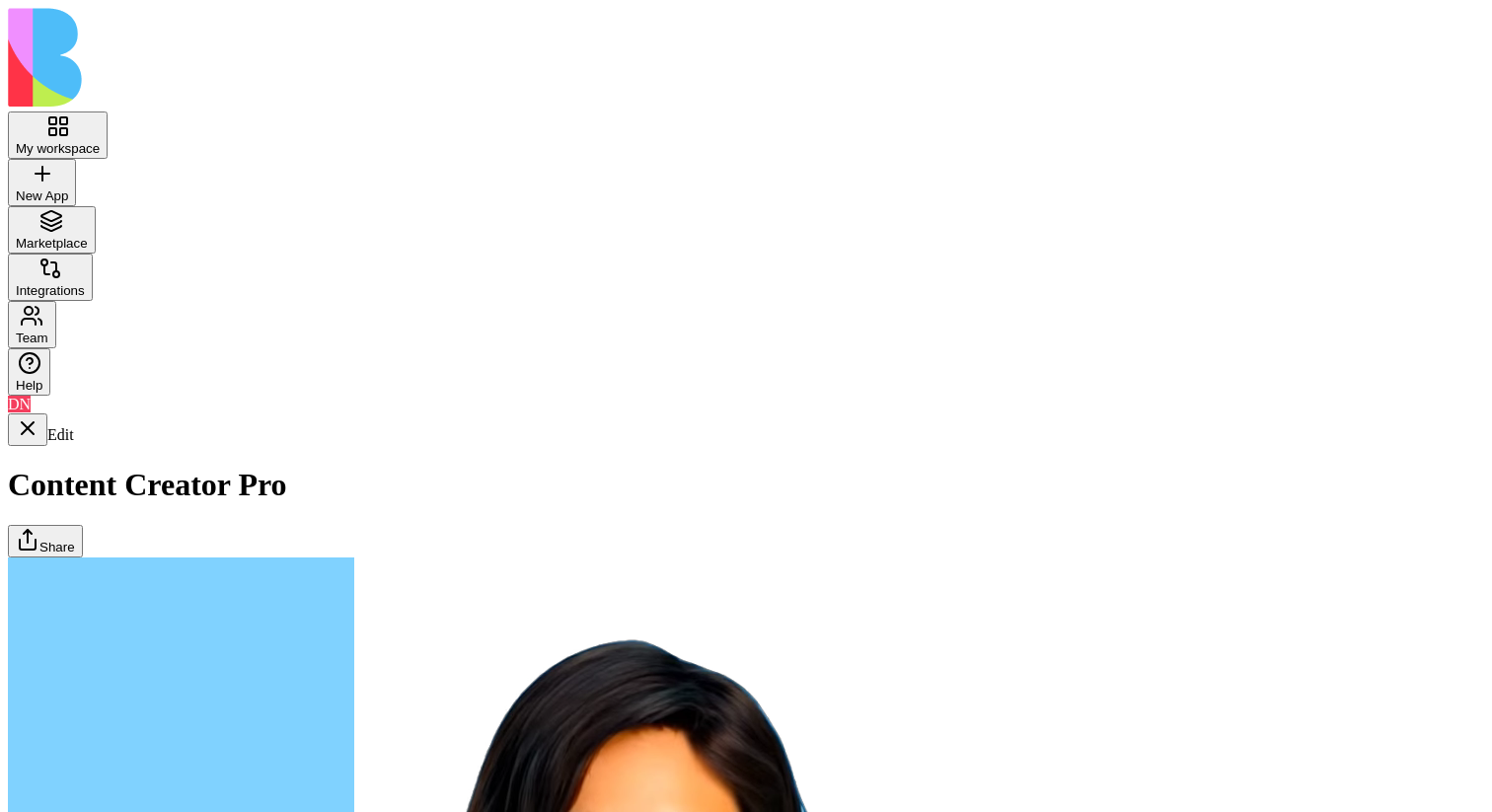 click on "Content History" at bounding box center [8, 5393] 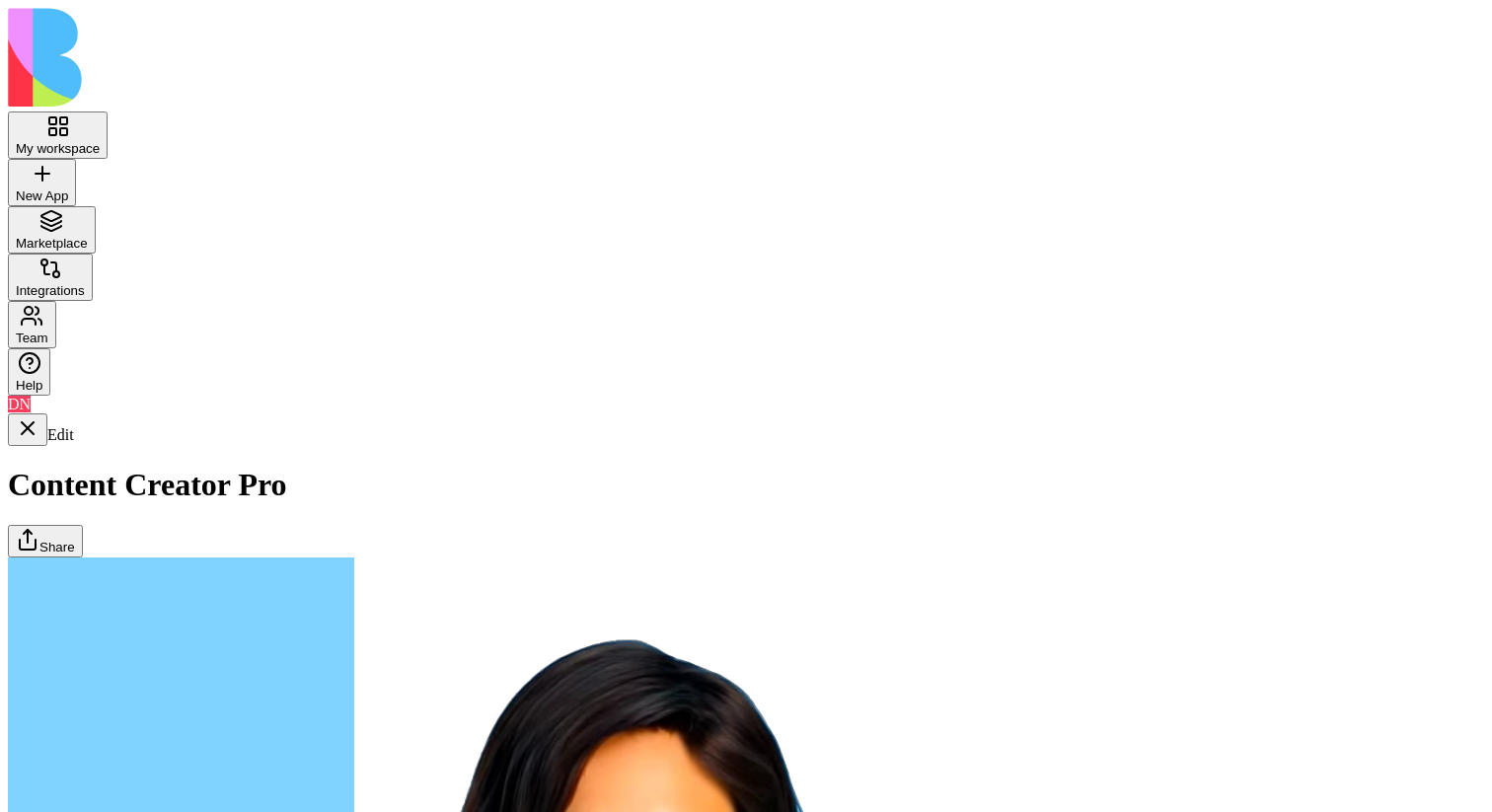 click on "Dashboard" at bounding box center [8, 5393] 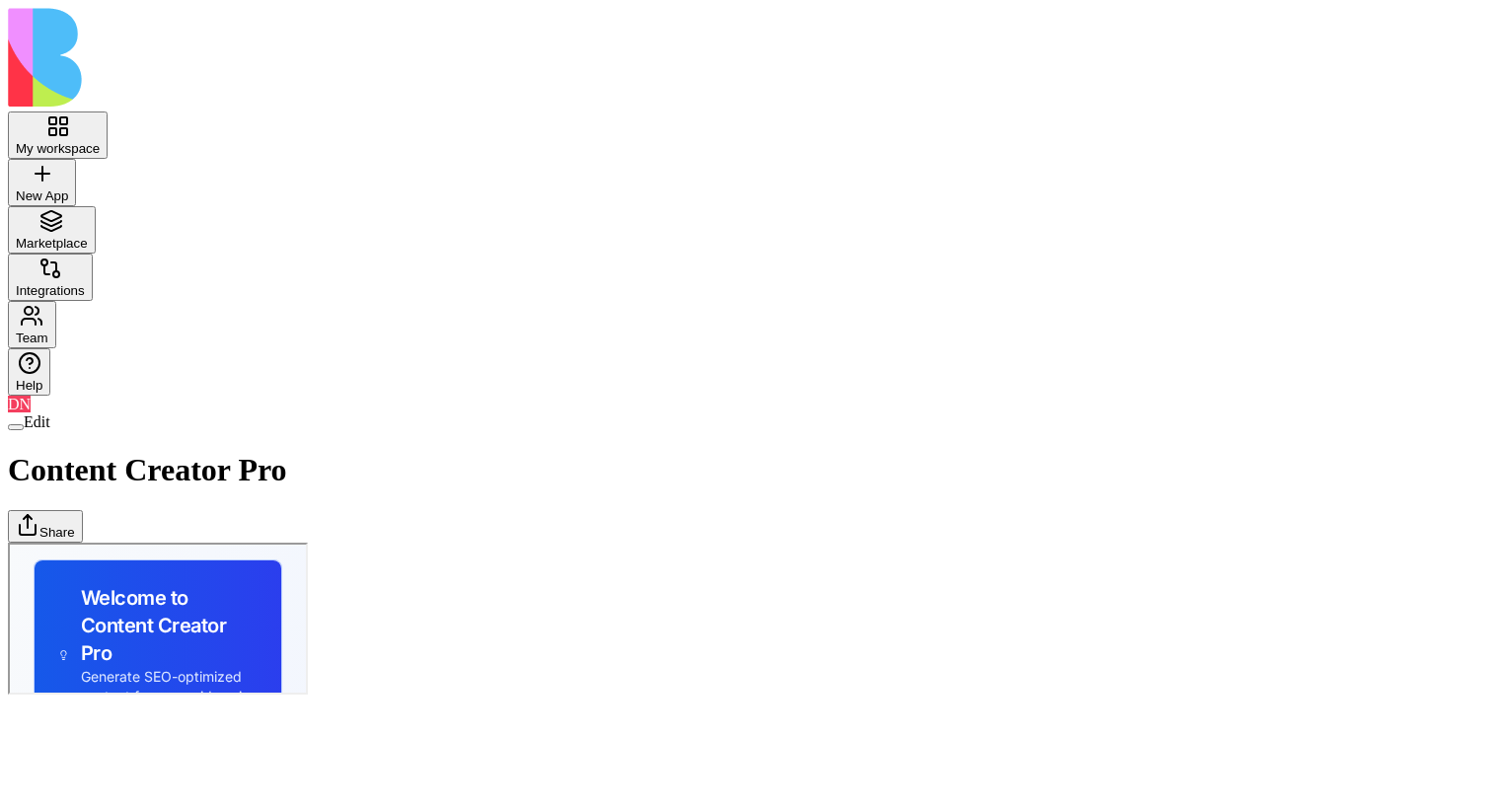 scroll, scrollTop: 0, scrollLeft: 0, axis: both 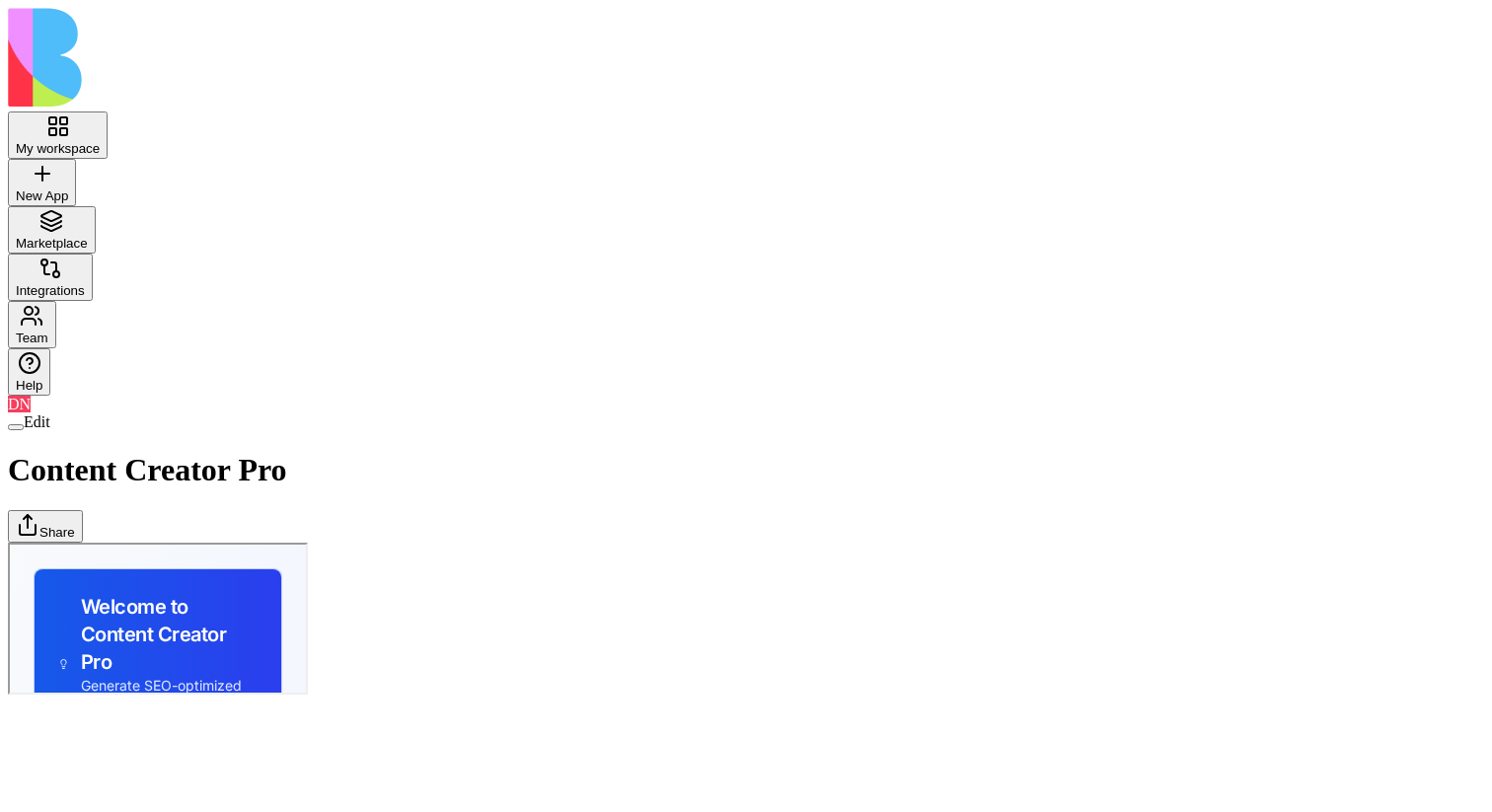 click on "Content History" at bounding box center (8, 542) 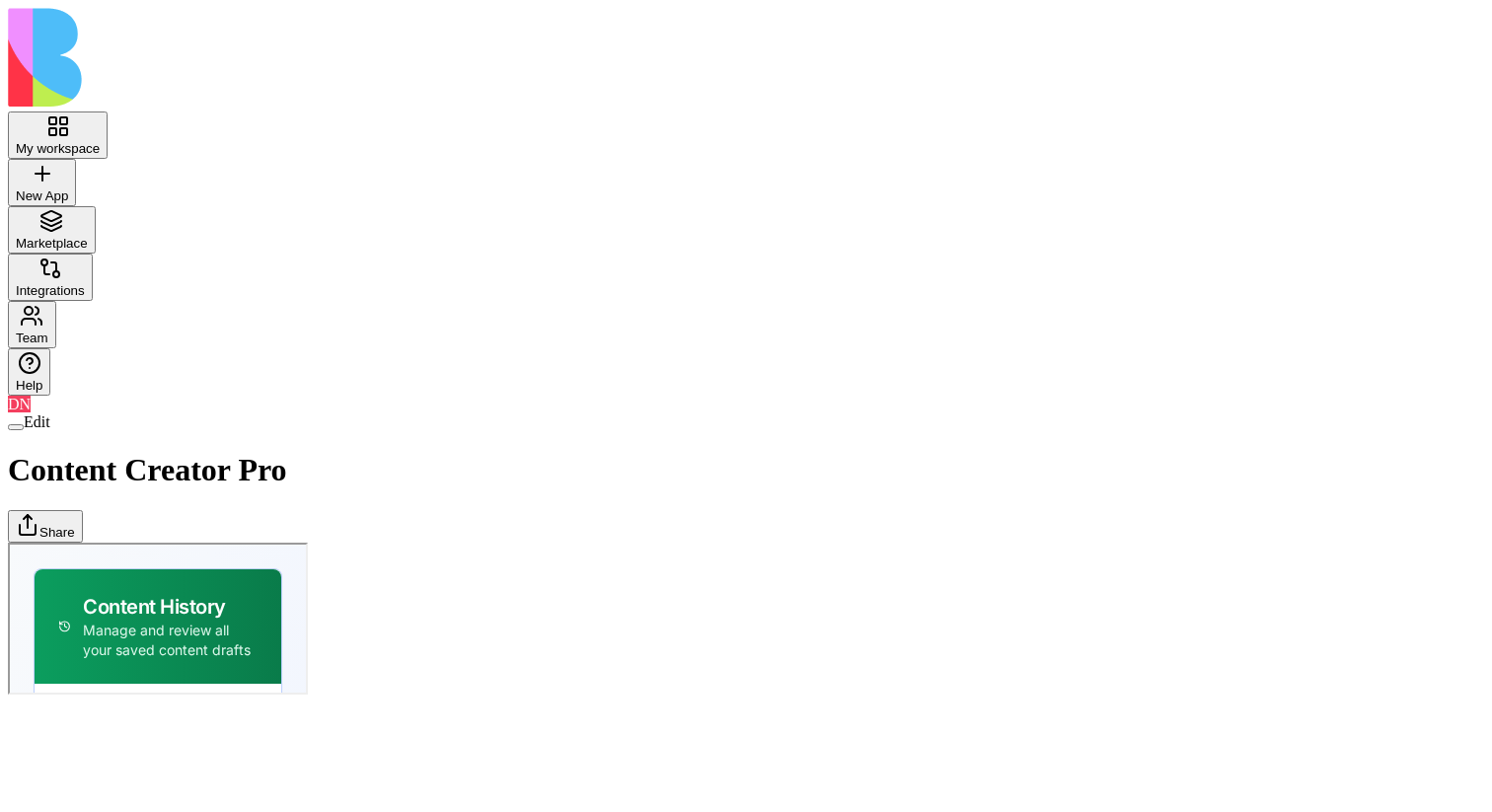 click on "View" at bounding box center [106, 835] 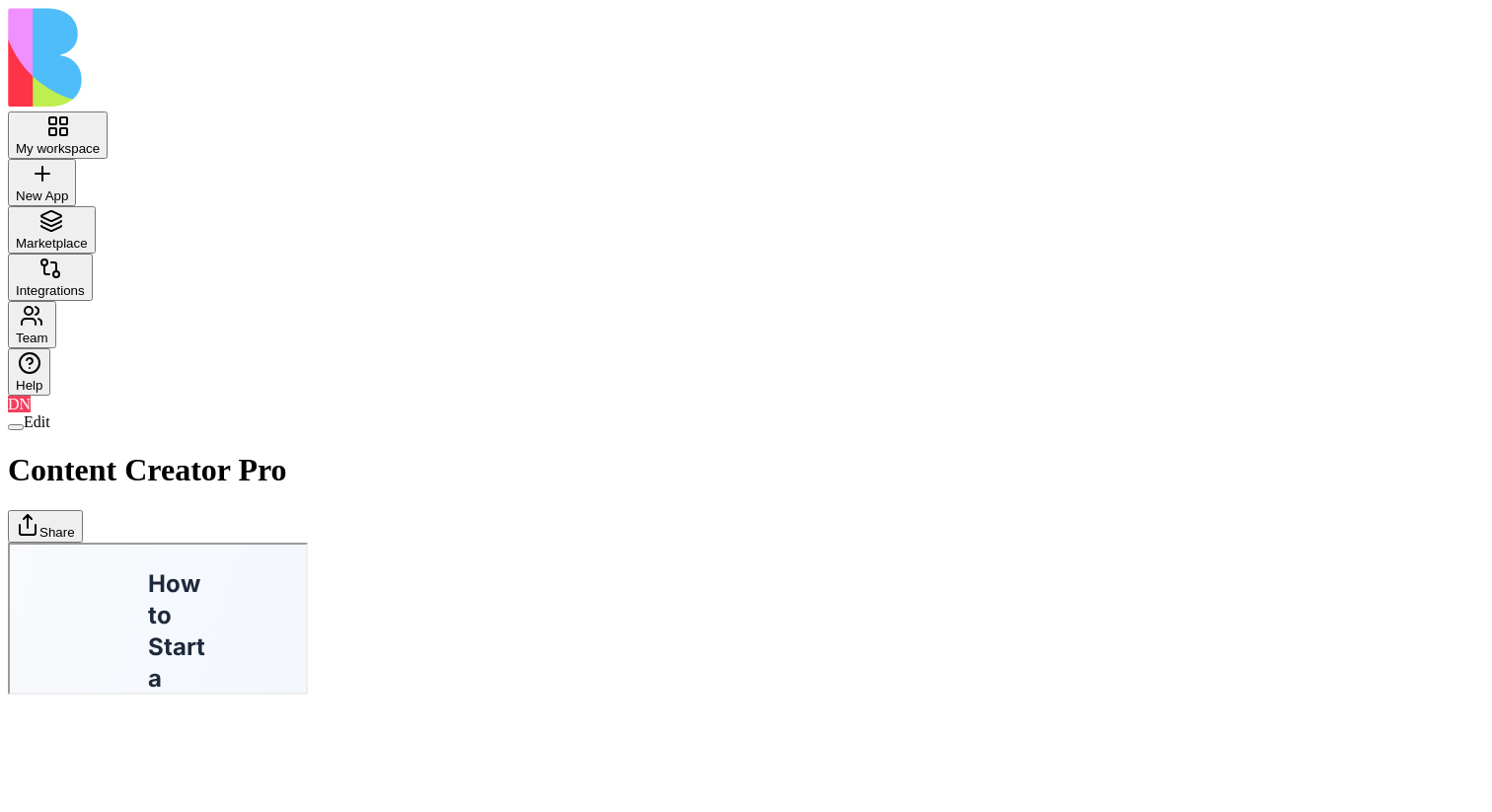 click on "Back to History" at bounding box center [81, 739] 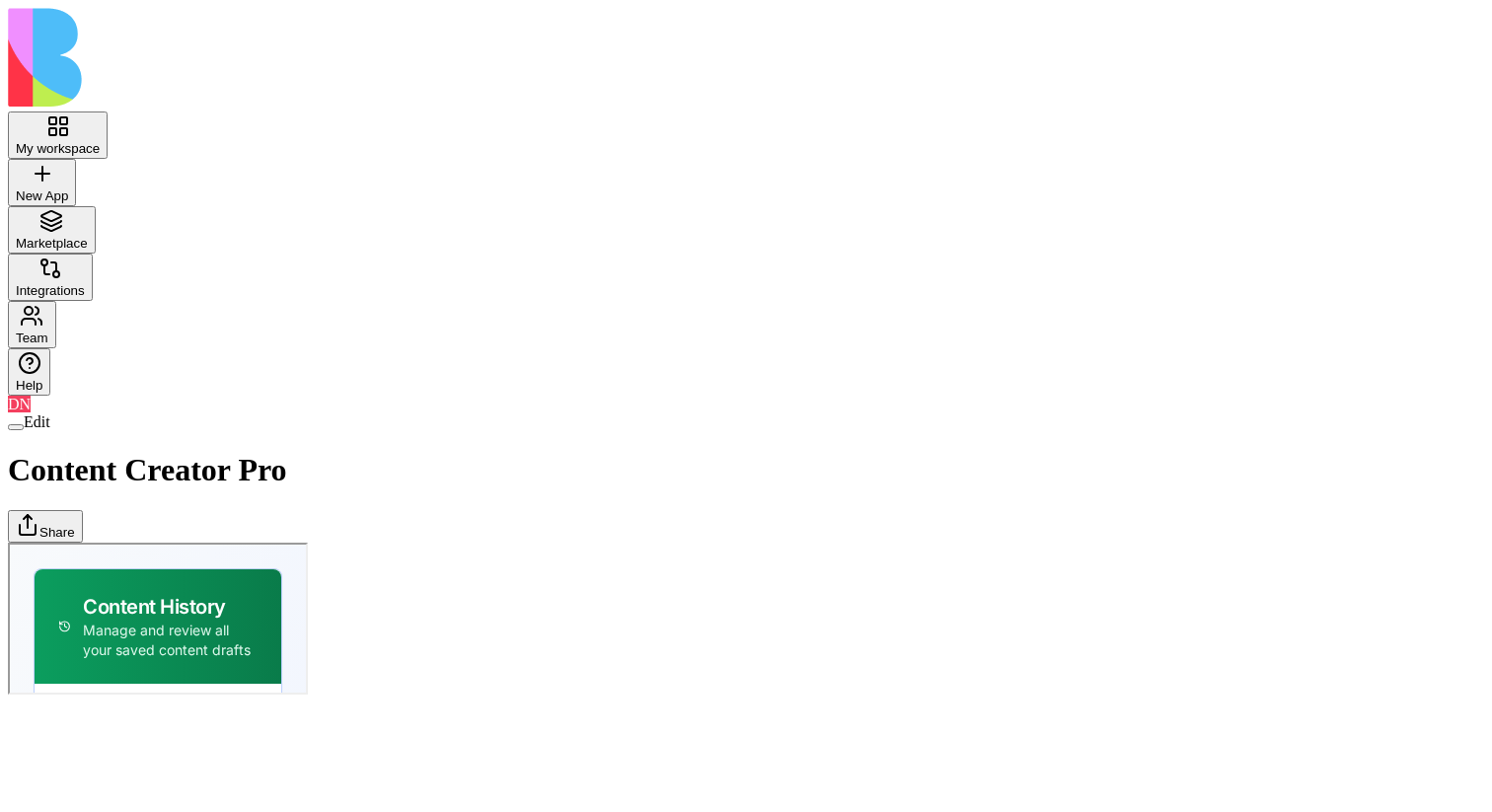 click on "View" at bounding box center (106, 835) 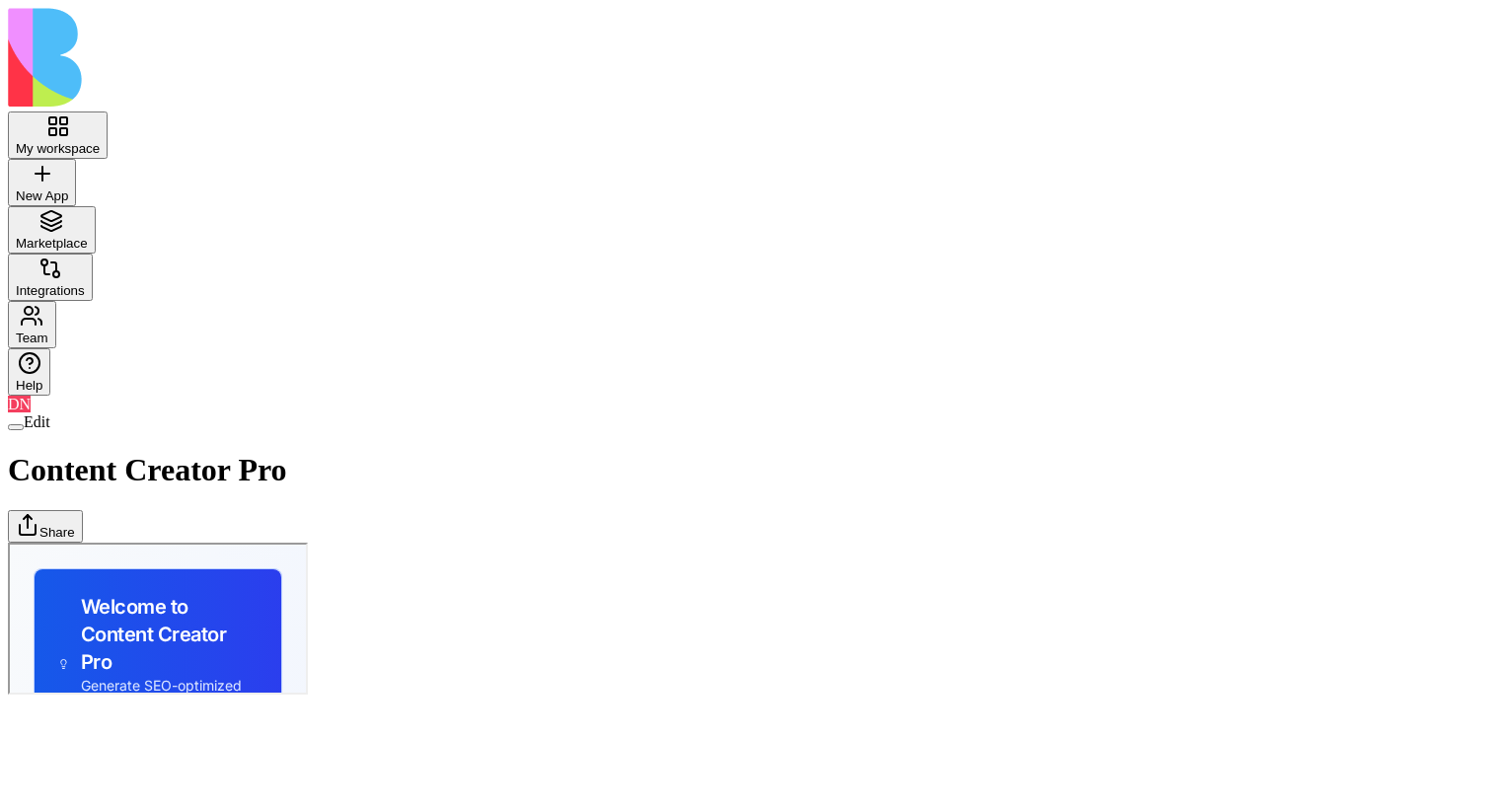 click on "Content History" at bounding box center (8, 542) 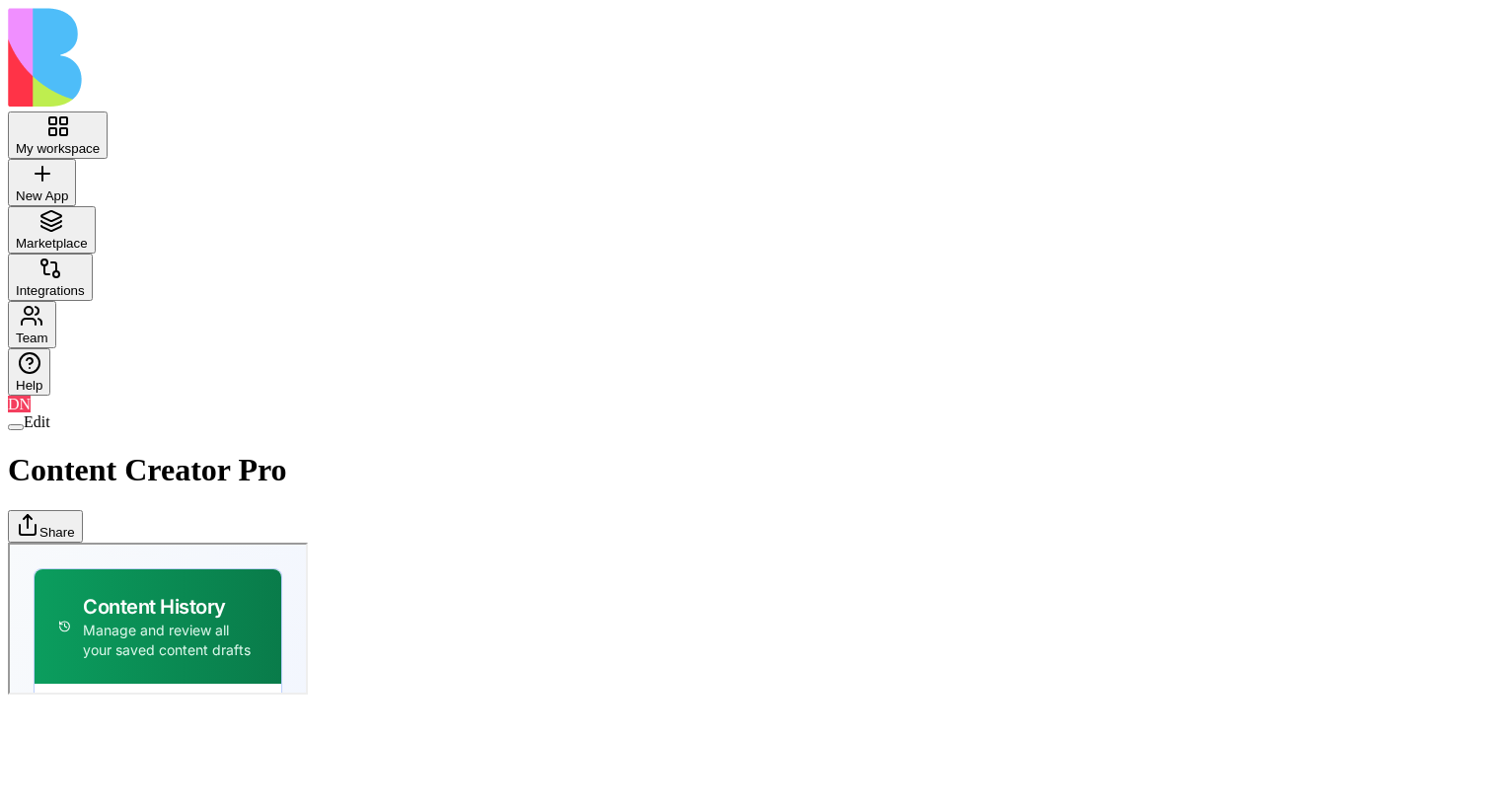 click on "Edit" at bounding box center (180, 835) 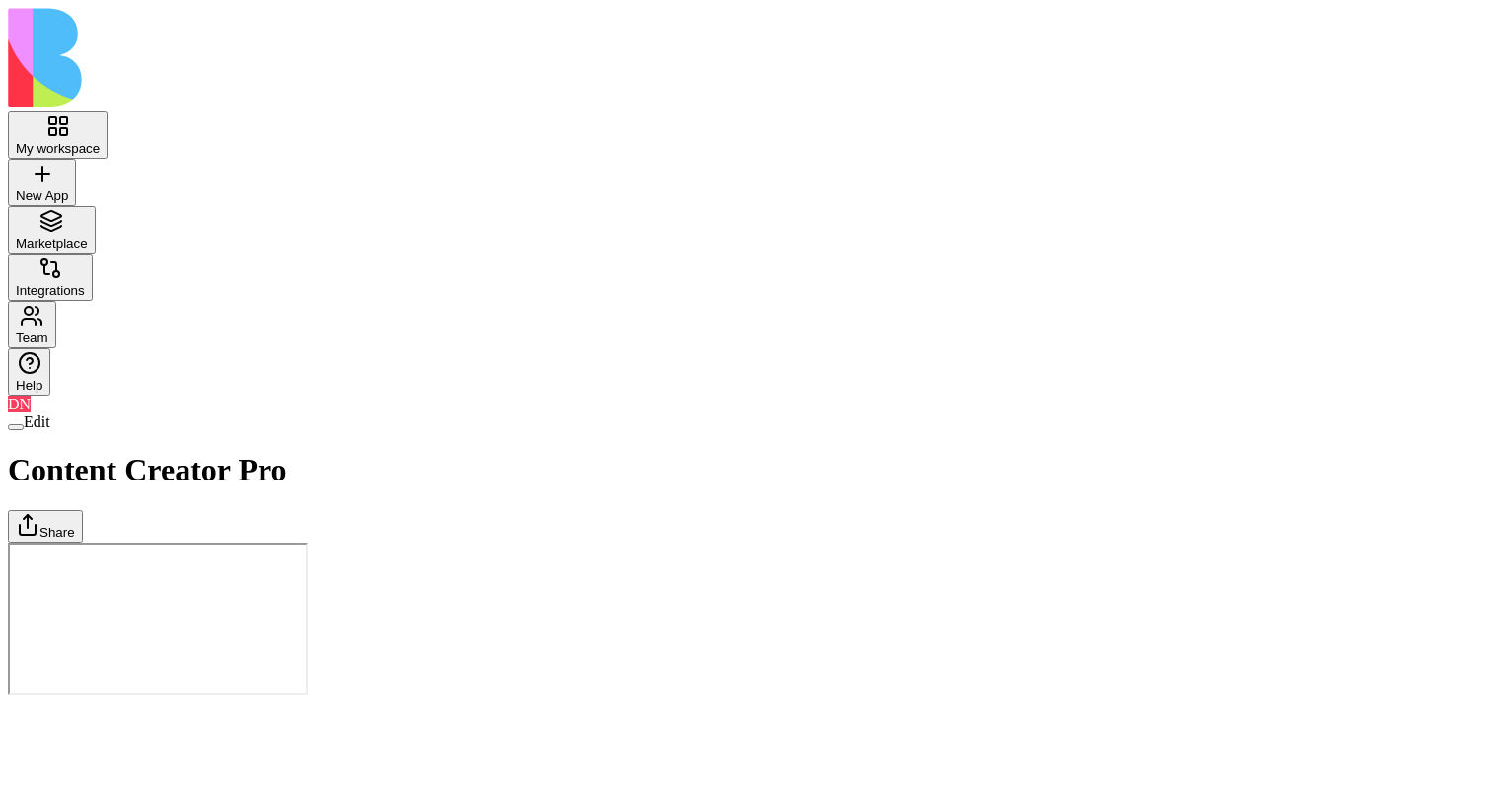 scroll, scrollTop: 0, scrollLeft: 0, axis: both 